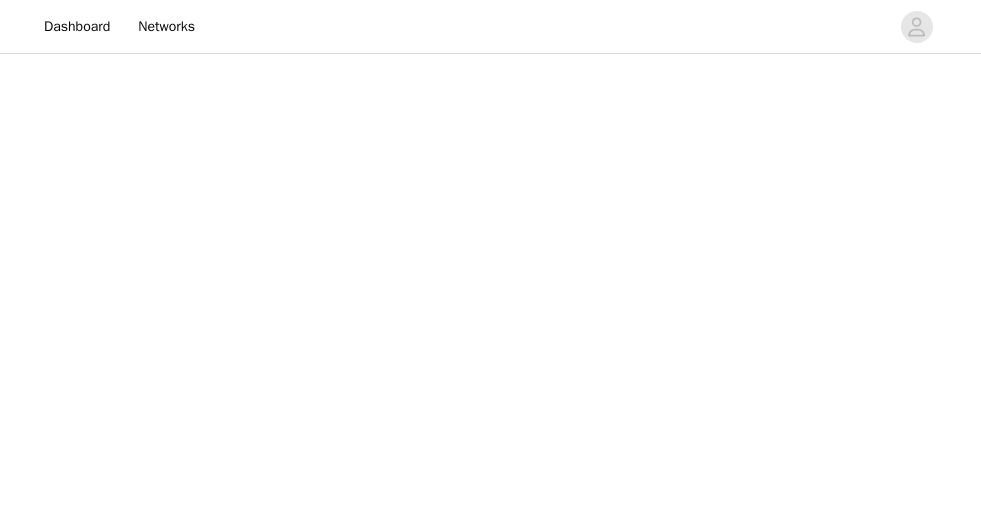 scroll, scrollTop: 0, scrollLeft: 0, axis: both 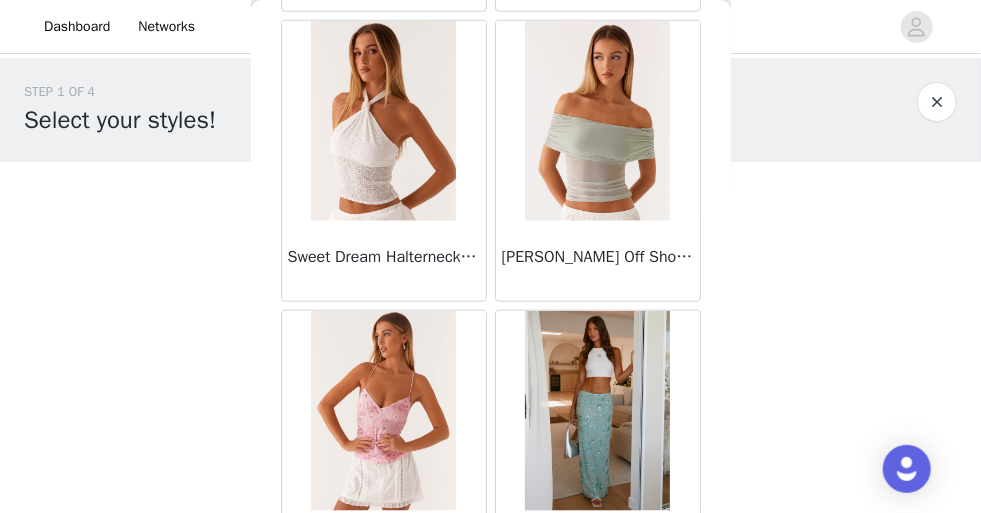 click on "Sweet Dream Halterneck Top - White" at bounding box center (384, 261) 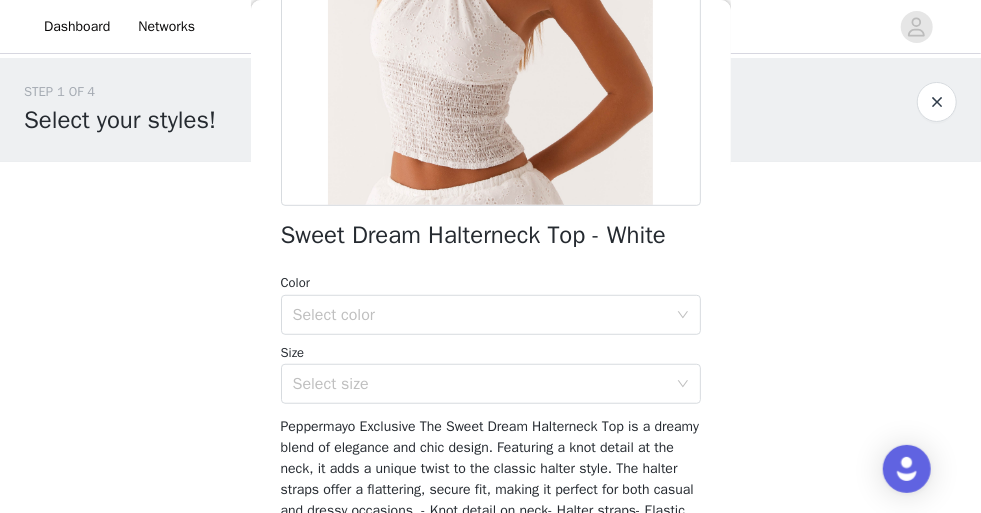 scroll, scrollTop: 369, scrollLeft: 0, axis: vertical 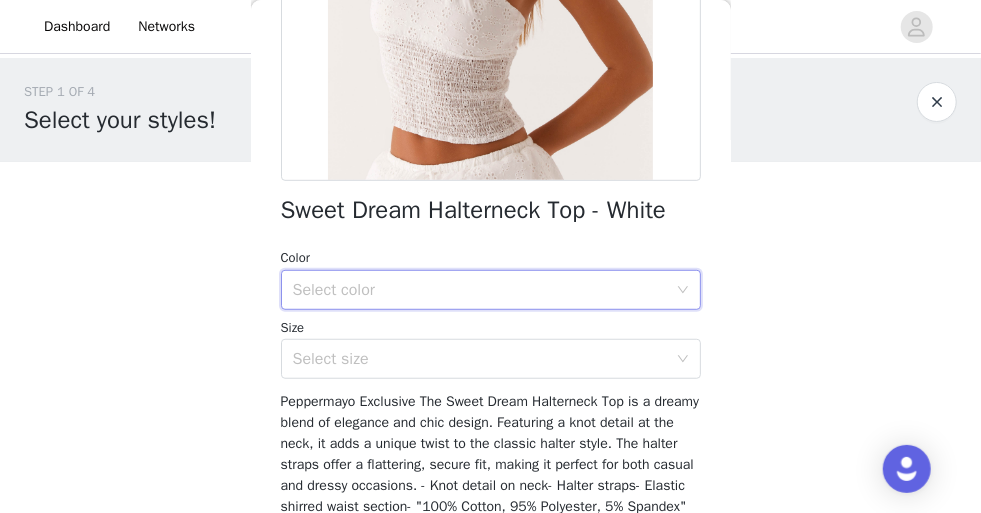 click on "Select color" at bounding box center (484, 290) 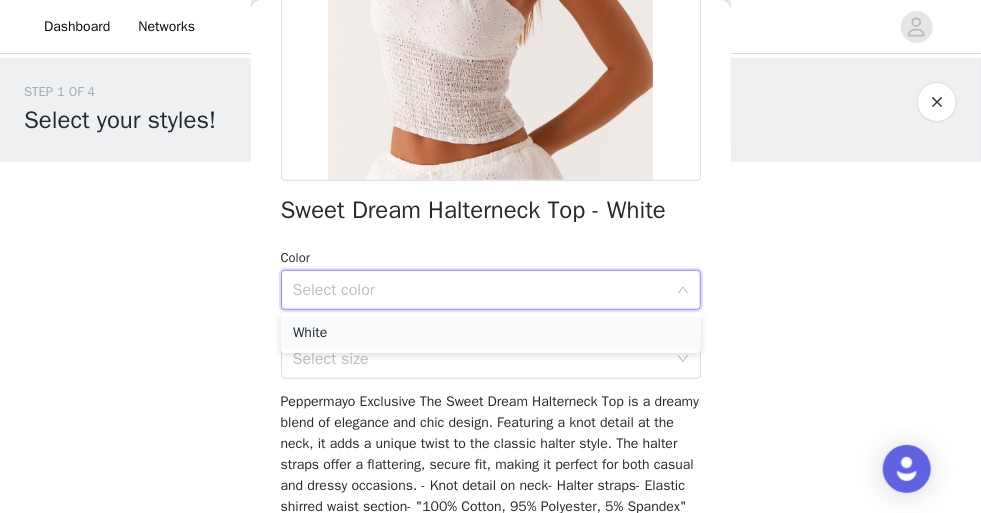 click on "White" at bounding box center (491, 333) 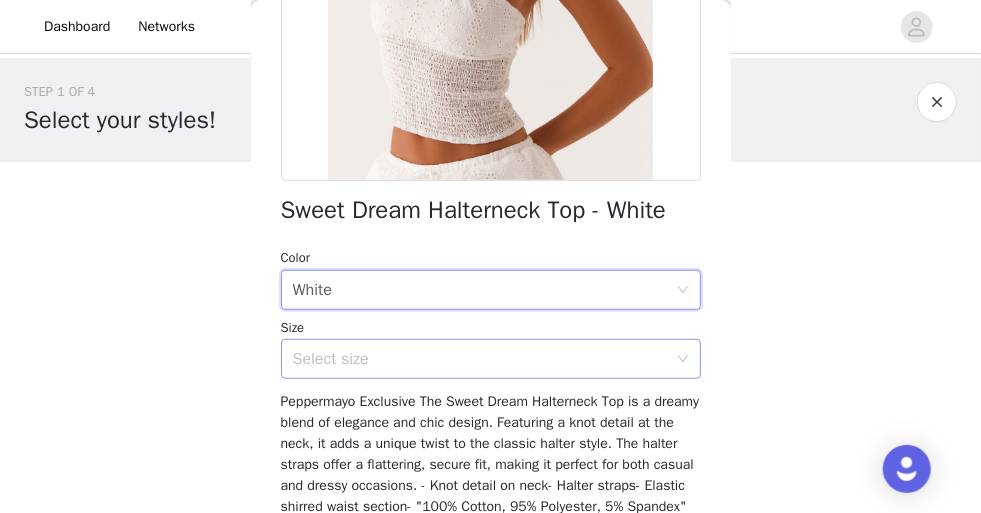 click on "Select size" at bounding box center (480, 359) 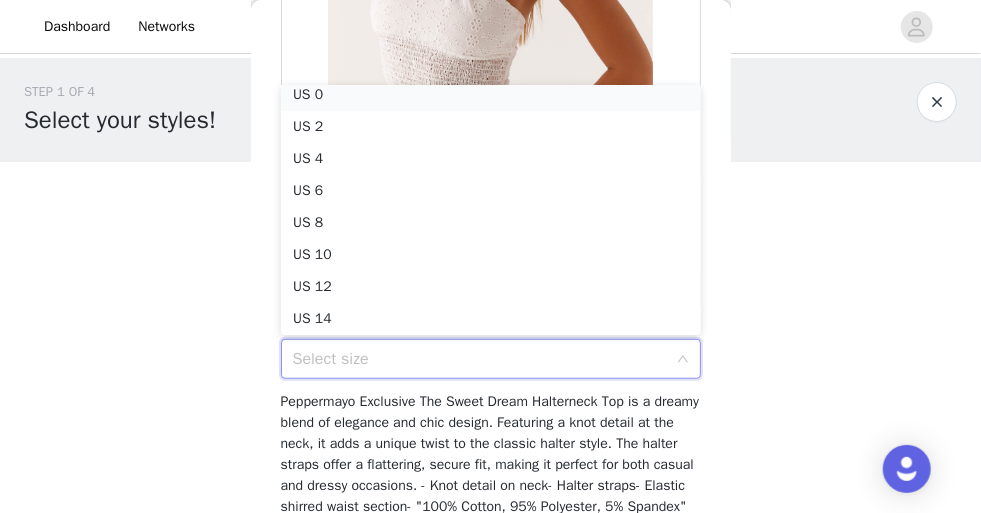 scroll, scrollTop: 4, scrollLeft: 0, axis: vertical 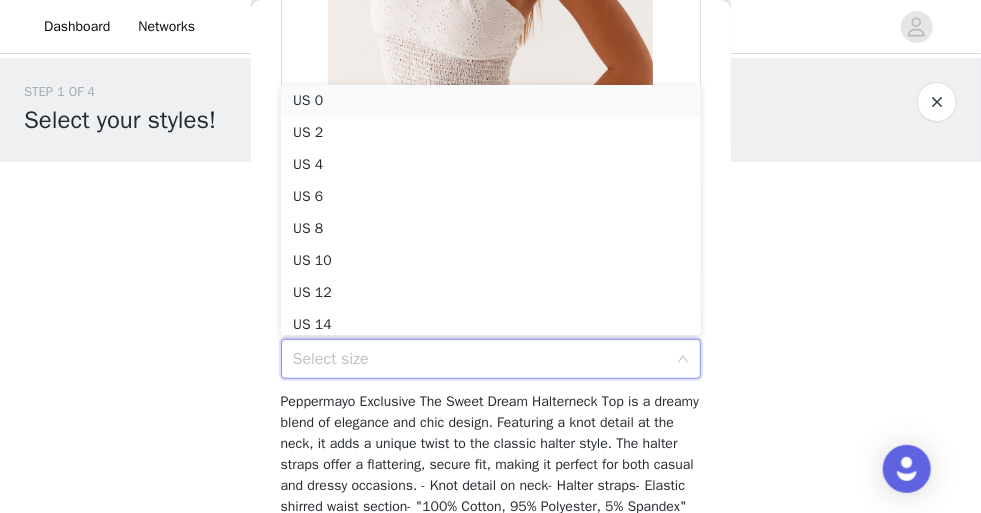 click on "US 0" at bounding box center [491, 101] 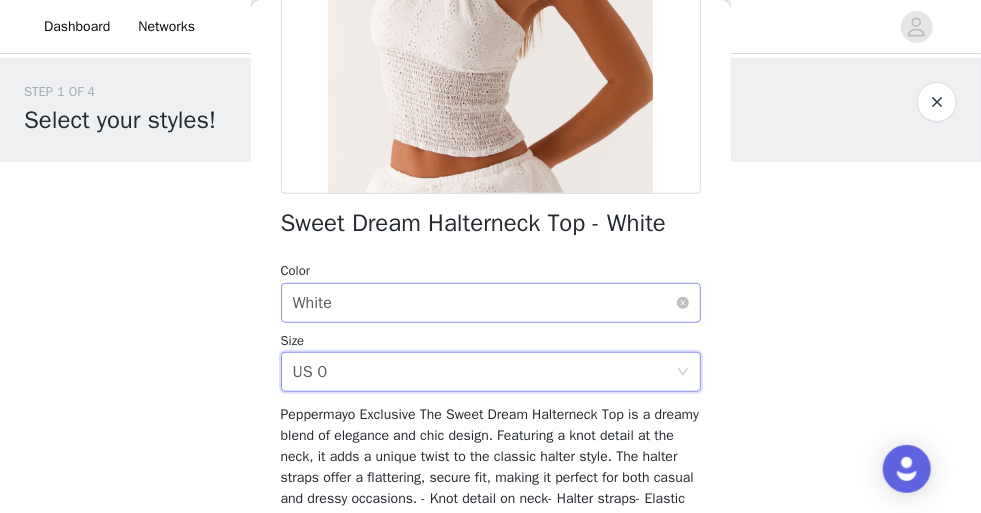 scroll, scrollTop: 519, scrollLeft: 0, axis: vertical 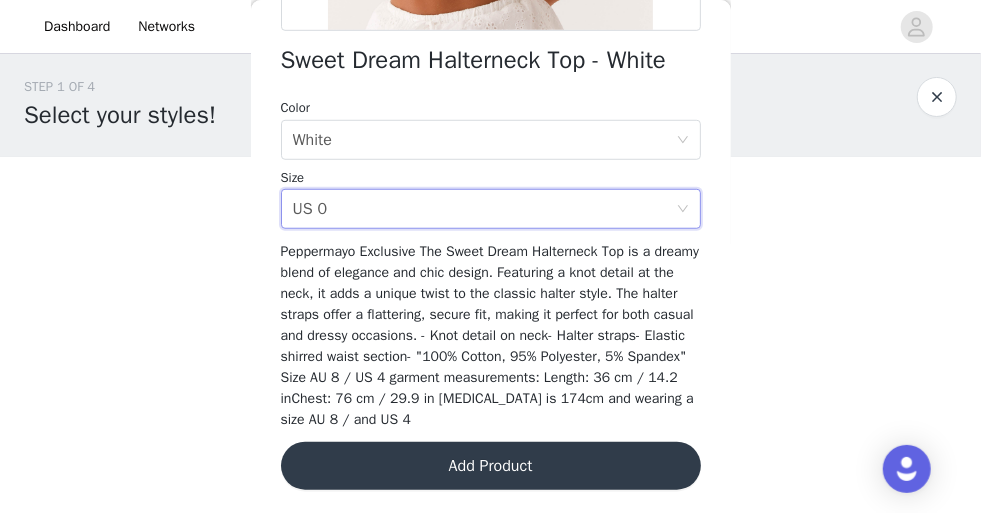click on "Add Product" at bounding box center [491, 466] 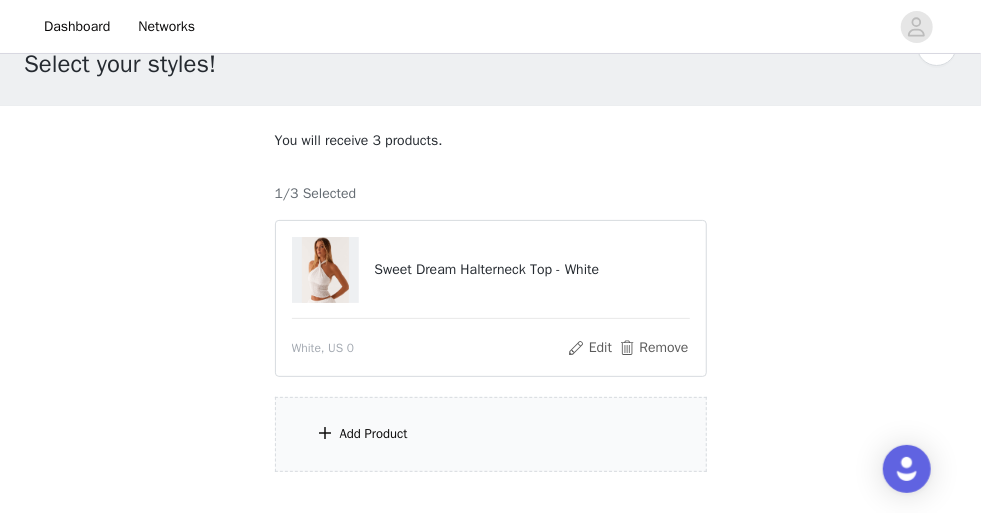 scroll, scrollTop: 97, scrollLeft: 0, axis: vertical 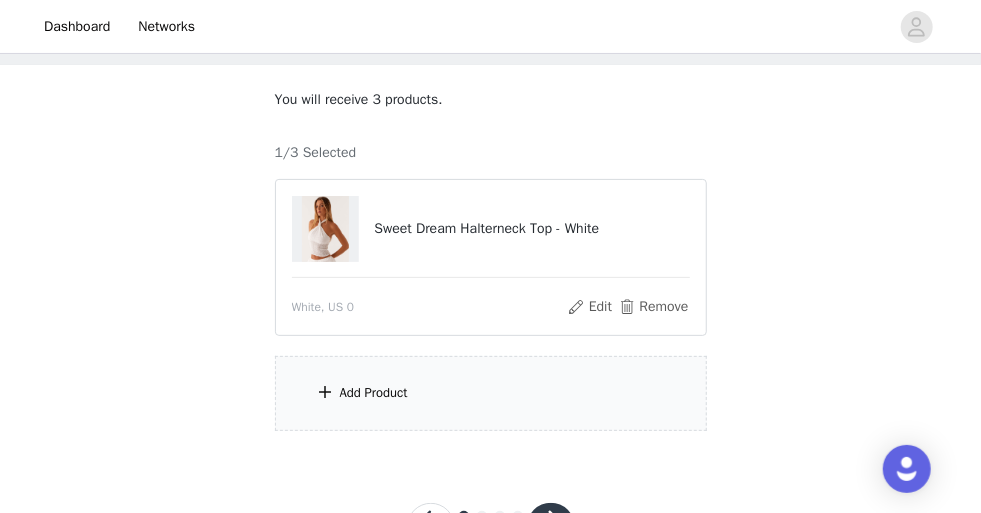 click on "Add Product" at bounding box center [491, 393] 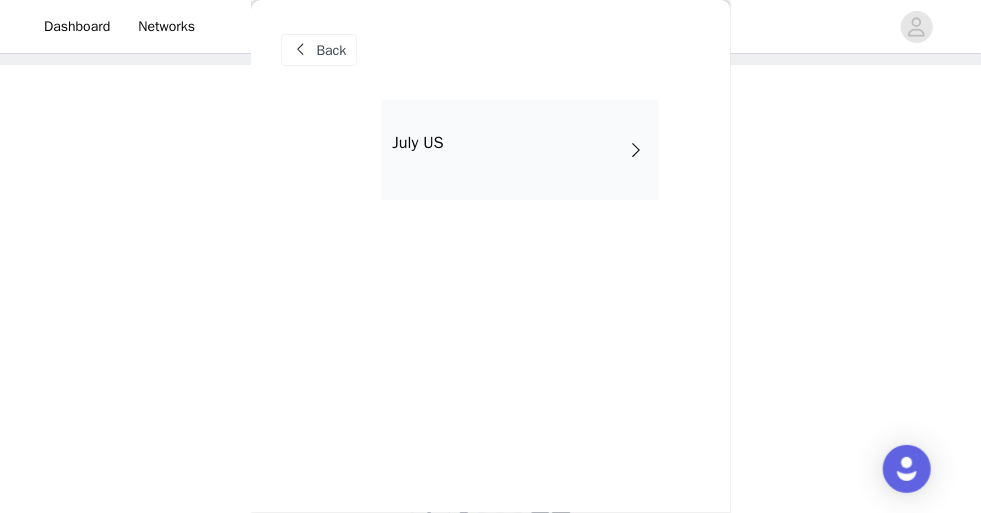 scroll, scrollTop: 104, scrollLeft: 0, axis: vertical 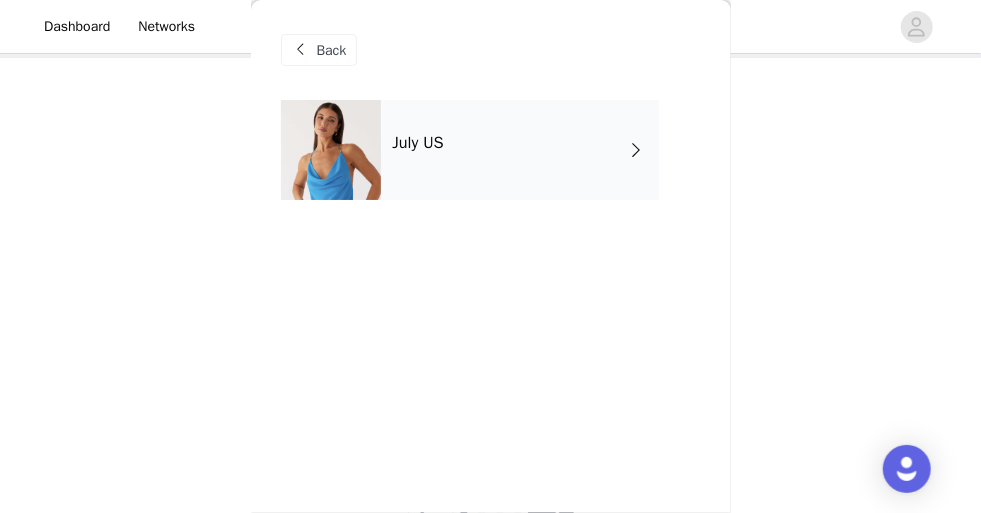 click on "July US" at bounding box center [520, 150] 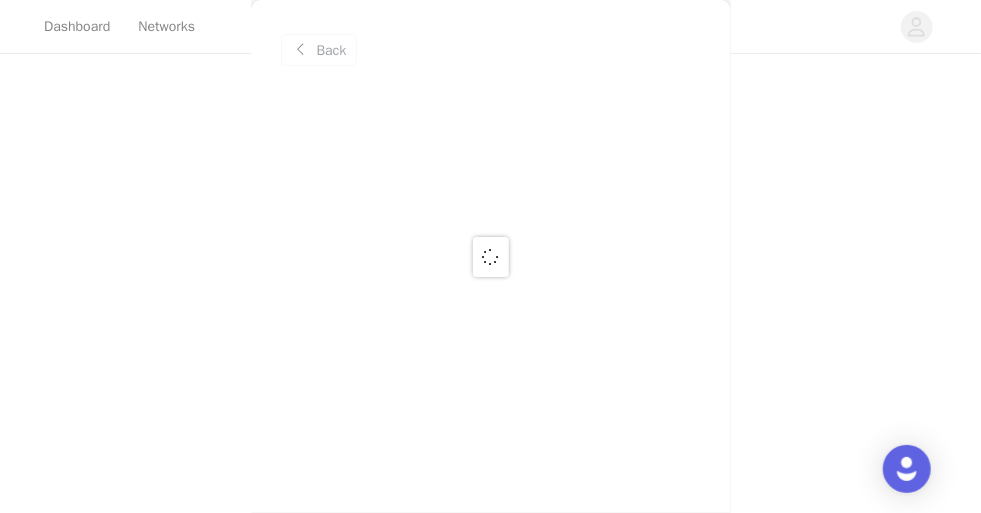 scroll, scrollTop: 182, scrollLeft: 0, axis: vertical 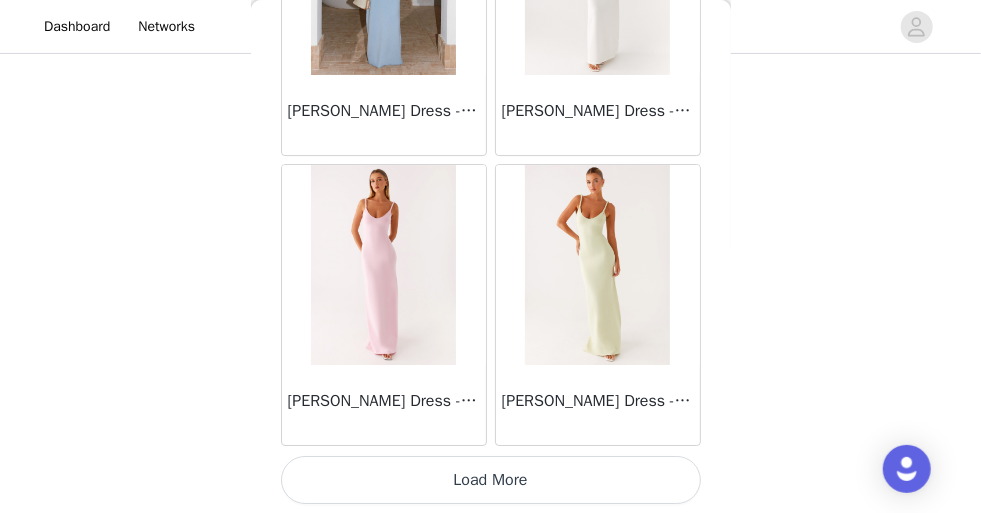 click on "Load More" at bounding box center (491, 480) 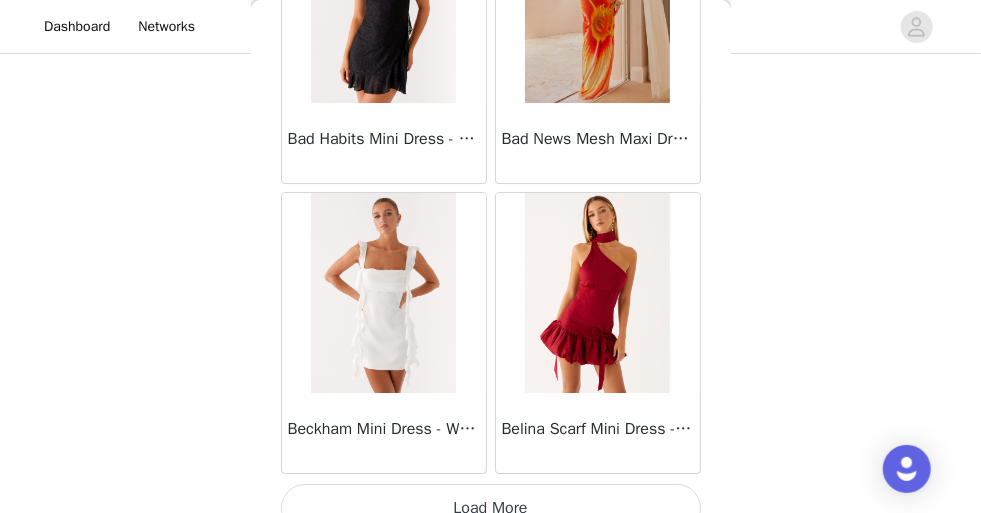 scroll, scrollTop: 5446, scrollLeft: 0, axis: vertical 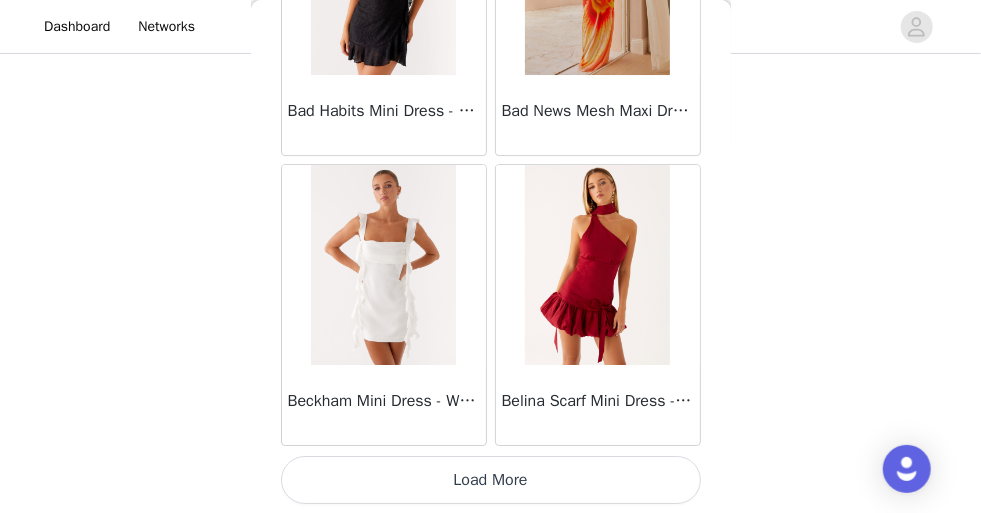 click on "Load More" at bounding box center [491, 480] 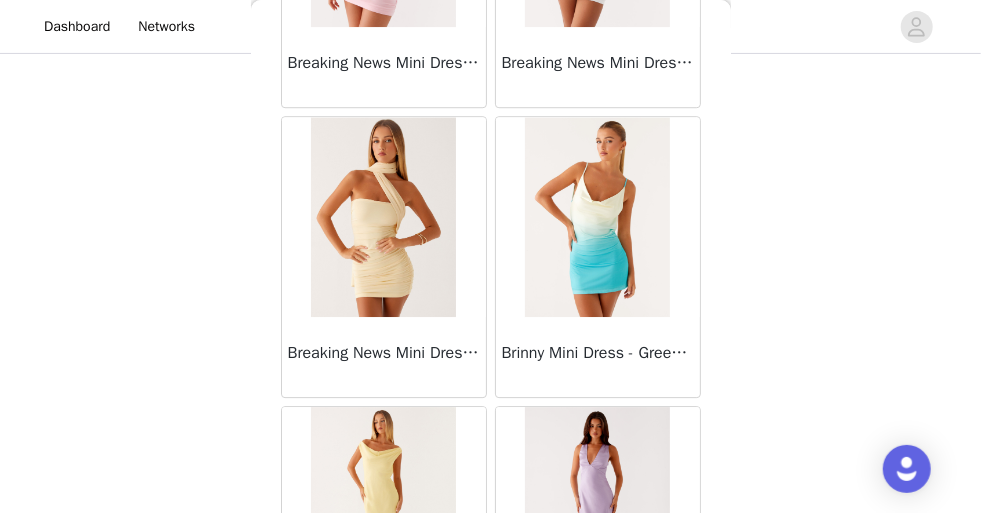 scroll, scrollTop: 8346, scrollLeft: 0, axis: vertical 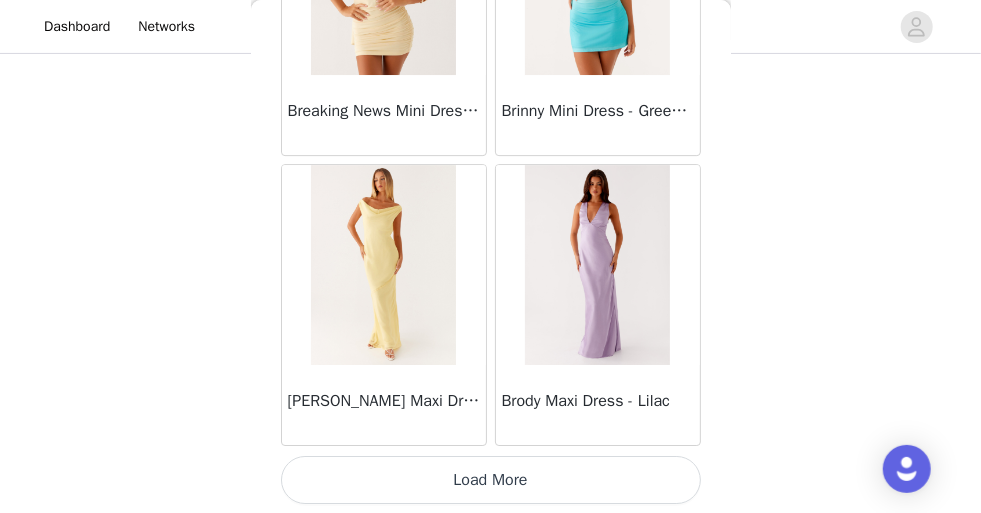 click on "Load More" at bounding box center [491, 480] 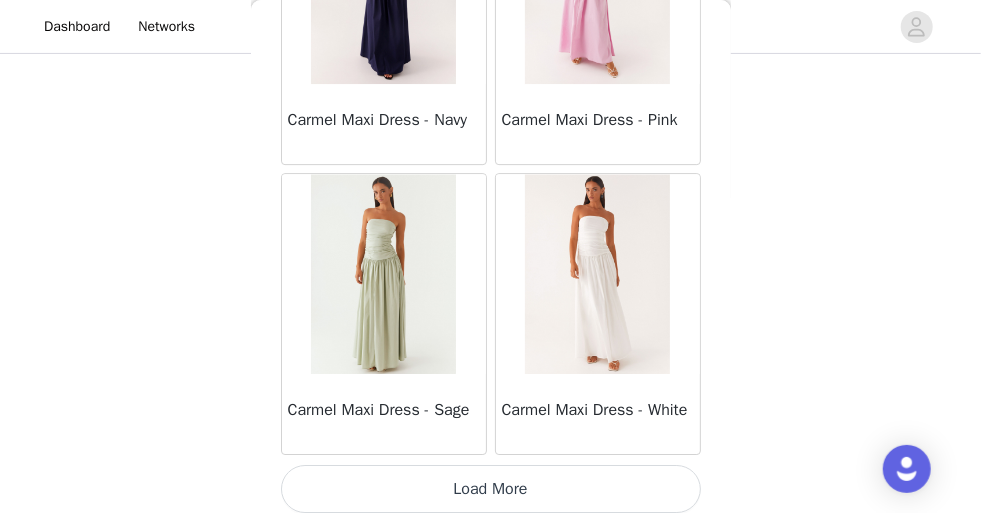 scroll, scrollTop: 11246, scrollLeft: 0, axis: vertical 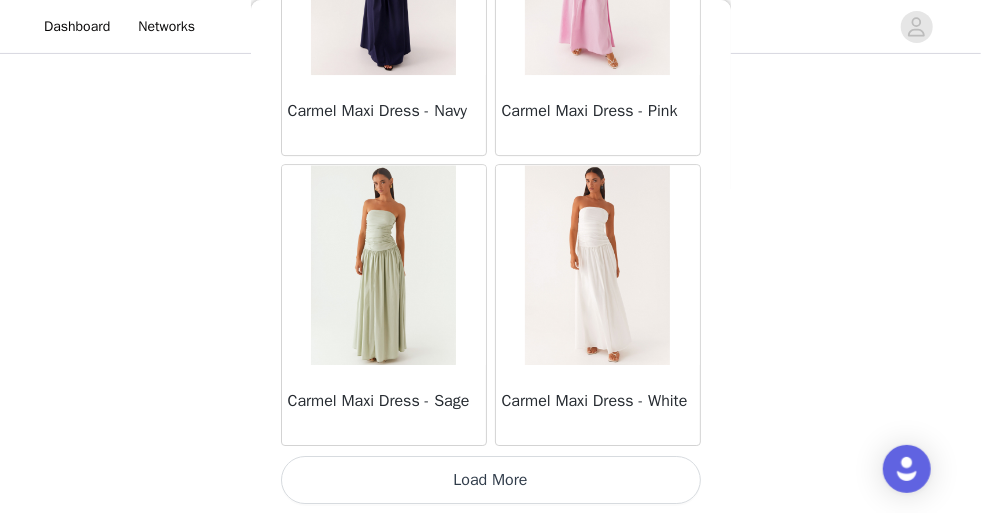 click on "Load More" at bounding box center [491, 480] 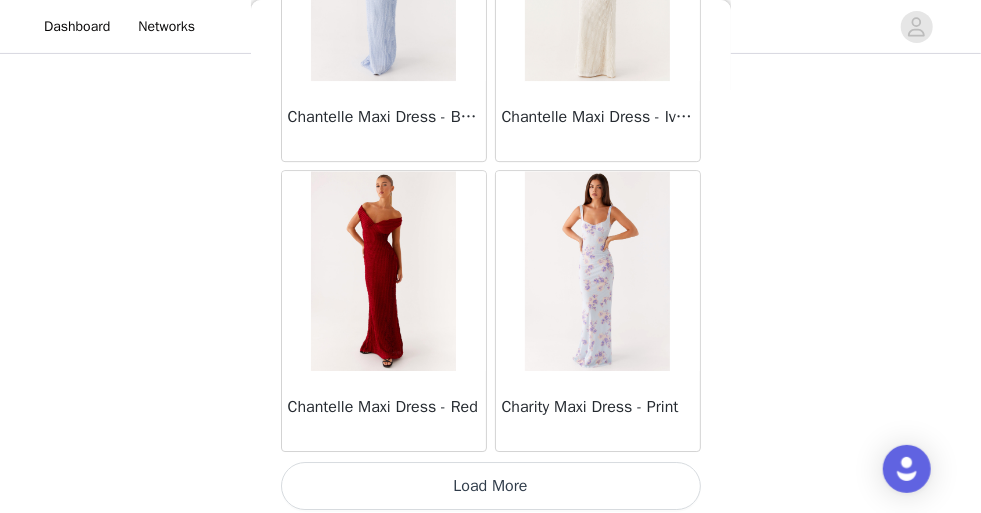 scroll, scrollTop: 14146, scrollLeft: 0, axis: vertical 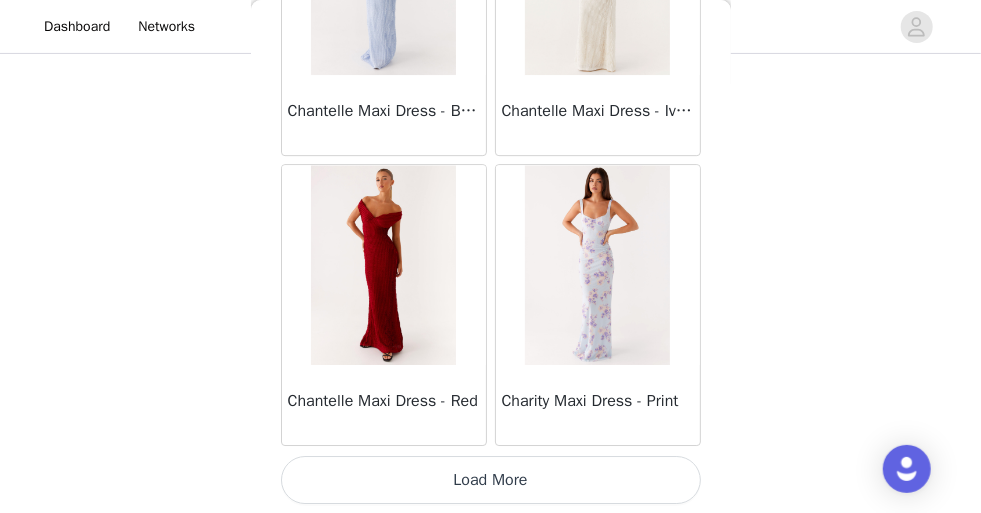 click on "Load More" at bounding box center [491, 480] 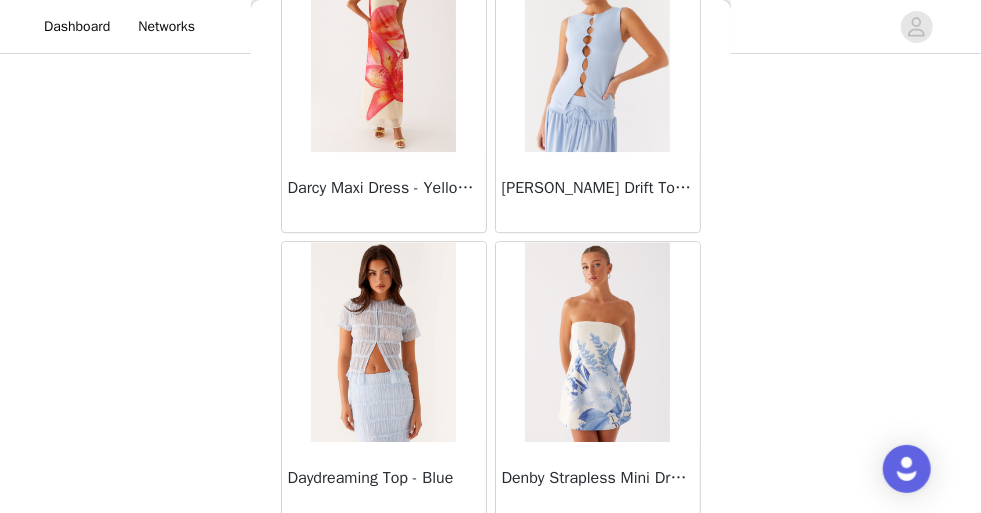 scroll, scrollTop: 17046, scrollLeft: 0, axis: vertical 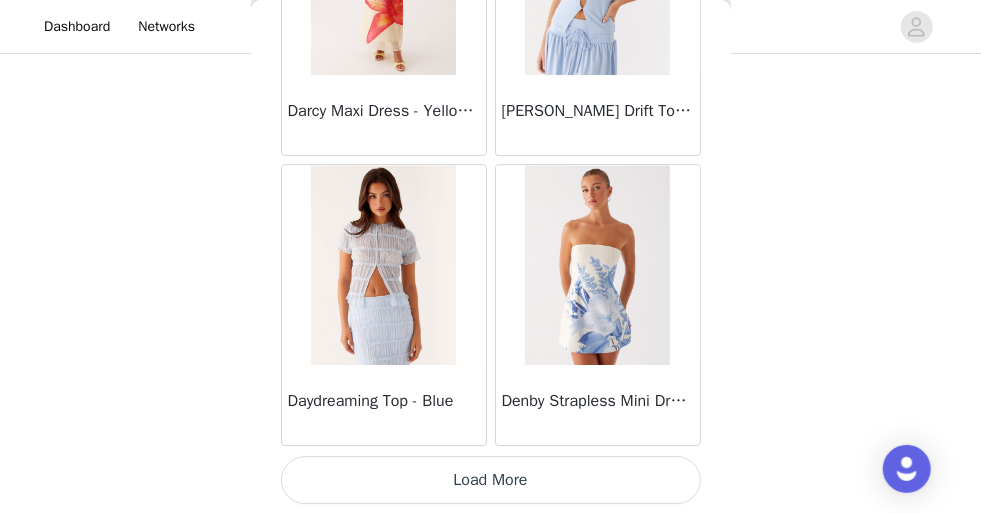 click on "Load More" at bounding box center (491, 480) 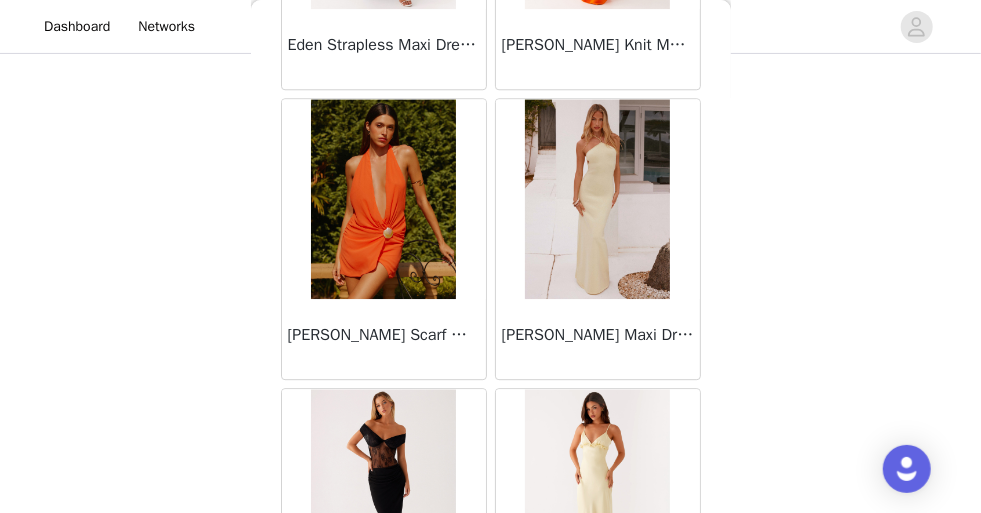 scroll, scrollTop: 19946, scrollLeft: 0, axis: vertical 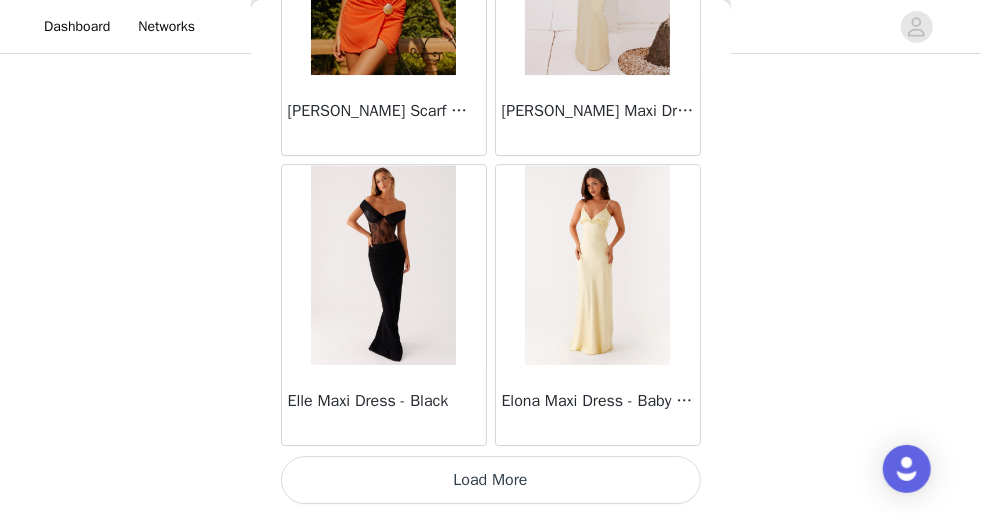 click on "Load More" at bounding box center (491, 480) 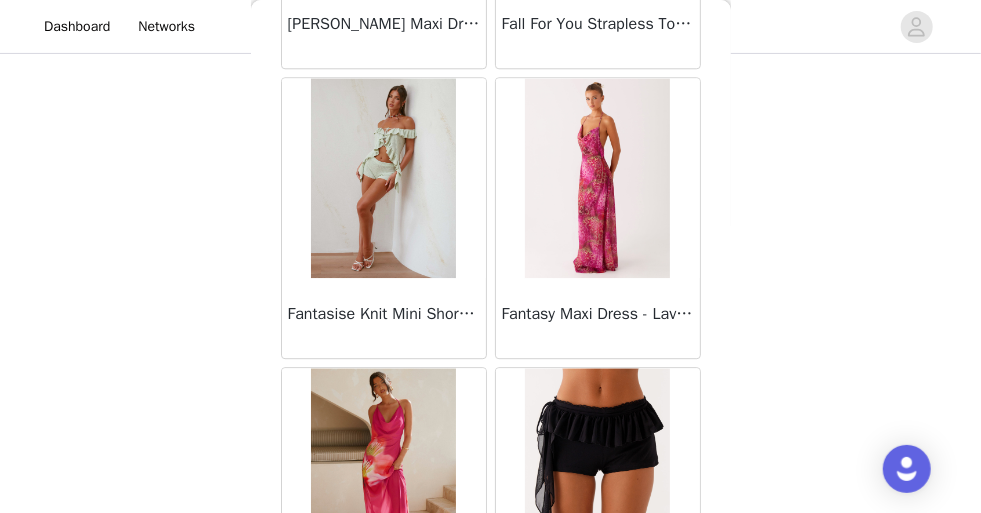 scroll, scrollTop: 22846, scrollLeft: 0, axis: vertical 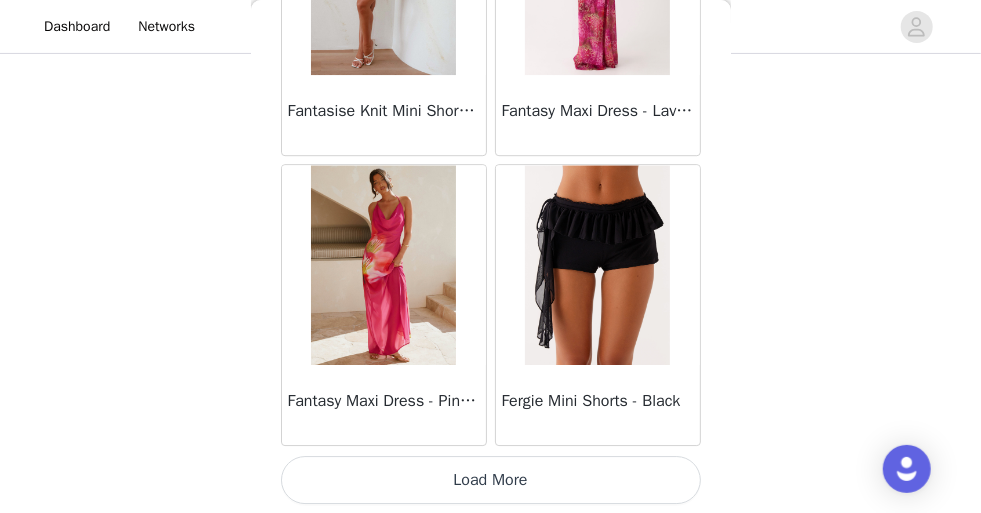 click on "Load More" at bounding box center [491, 480] 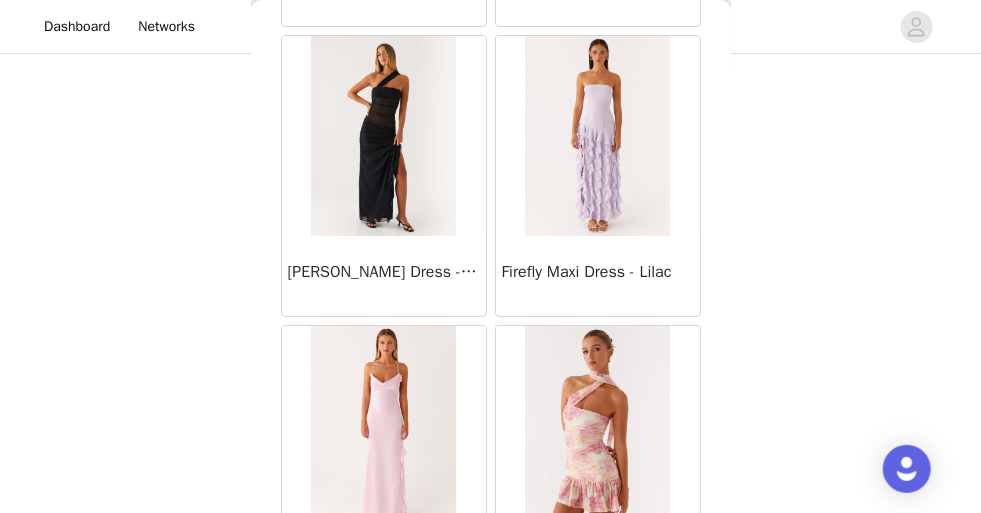 scroll, scrollTop: 23556, scrollLeft: 0, axis: vertical 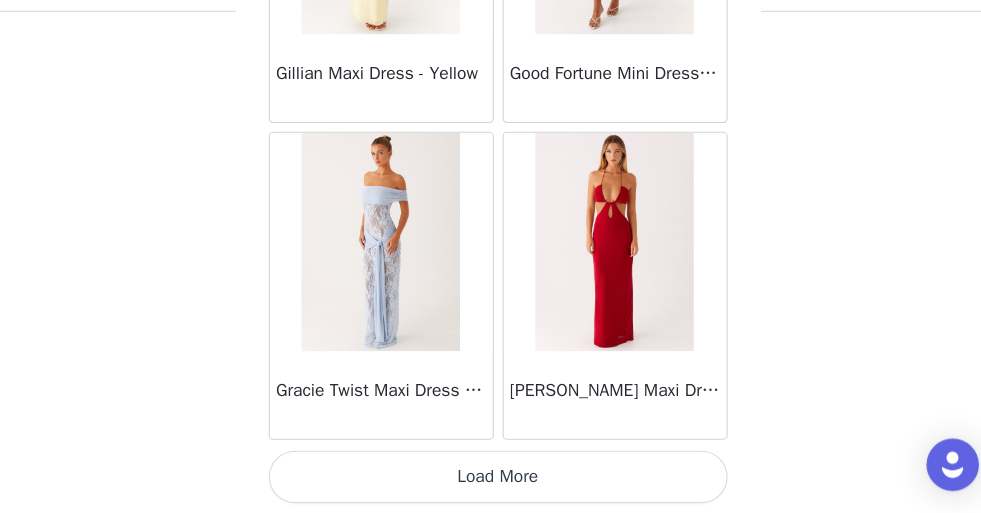 click on "Load More" at bounding box center [491, 480] 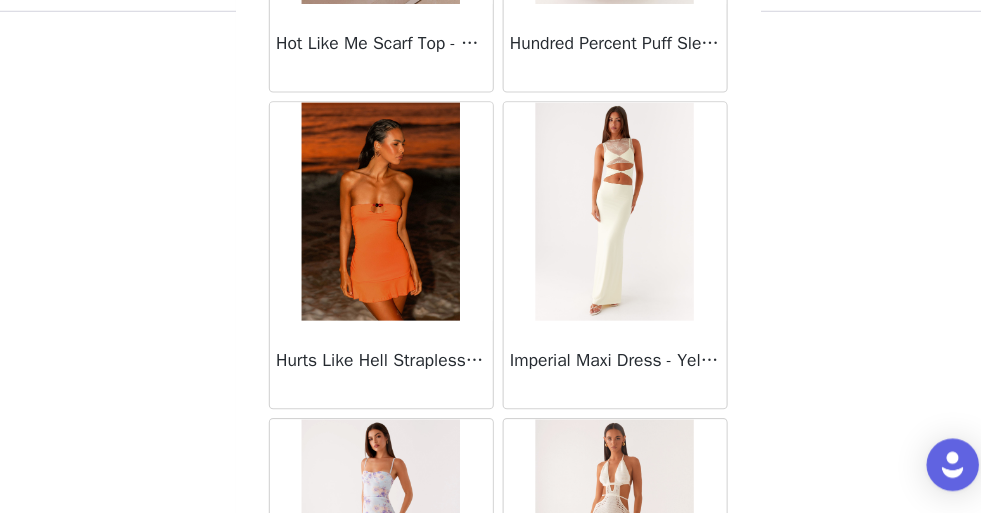 scroll, scrollTop: 28646, scrollLeft: 0, axis: vertical 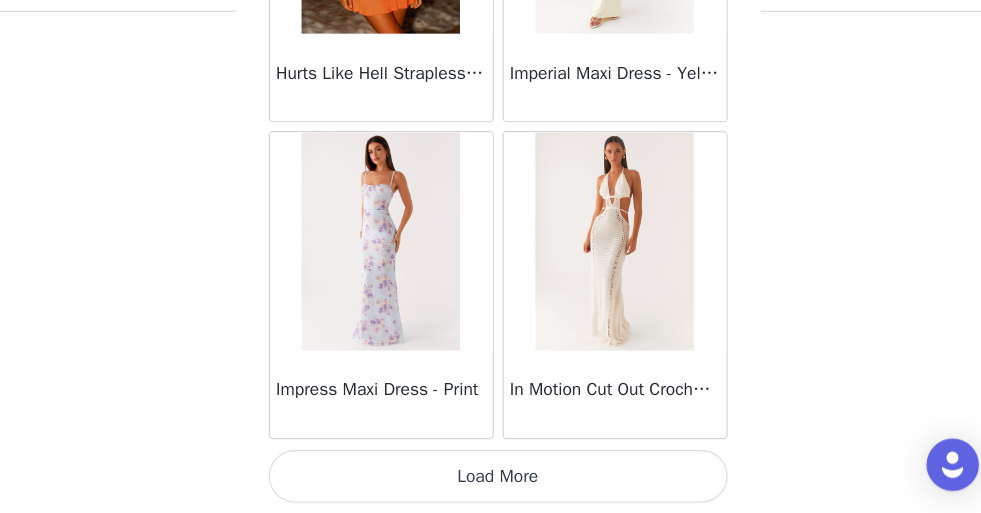 click on "Load More" at bounding box center (491, 480) 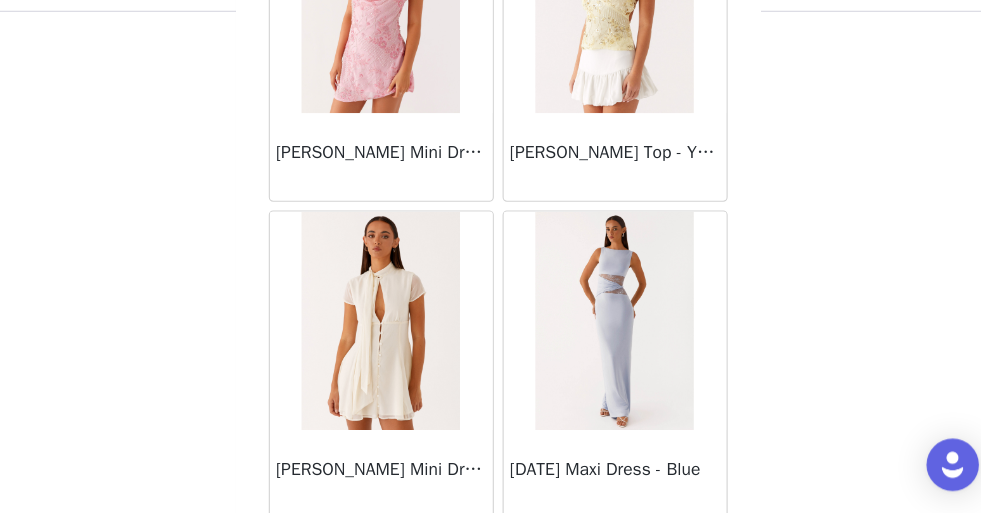 scroll, scrollTop: 31546, scrollLeft: 0, axis: vertical 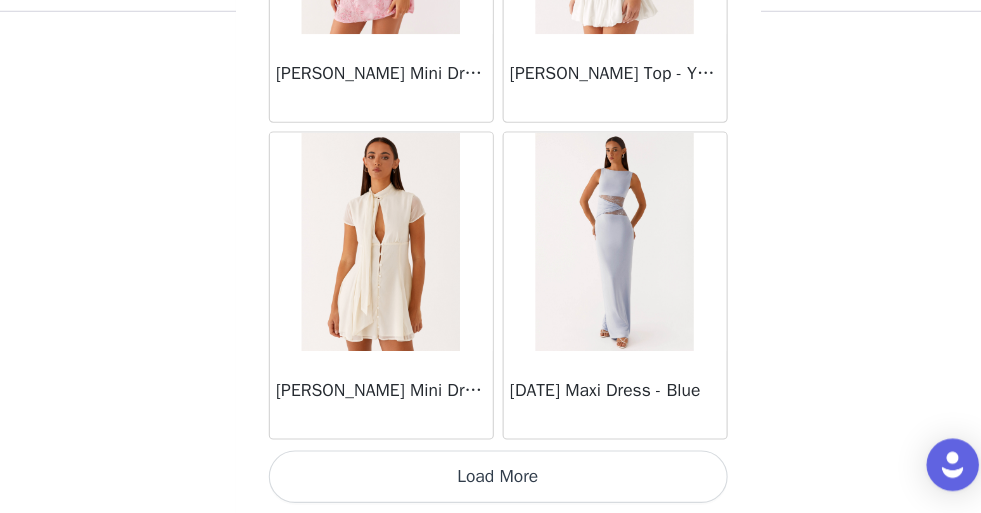 click on "Load More" at bounding box center (491, 480) 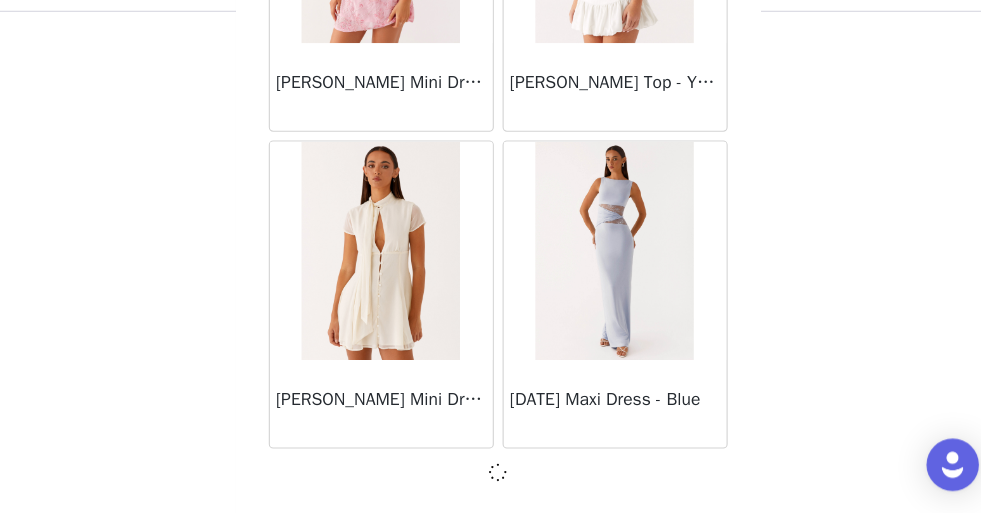 scroll, scrollTop: 31537, scrollLeft: 0, axis: vertical 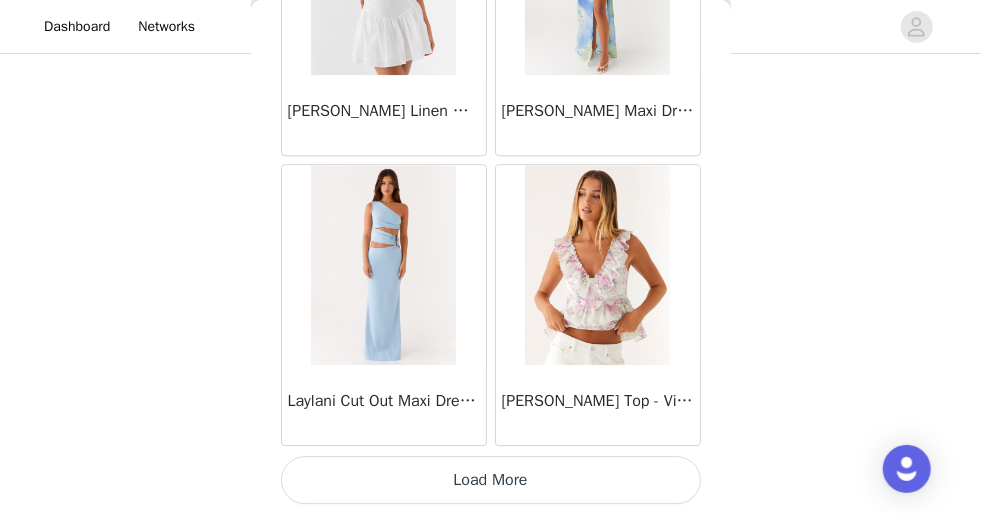 click on "Load More" at bounding box center (491, 480) 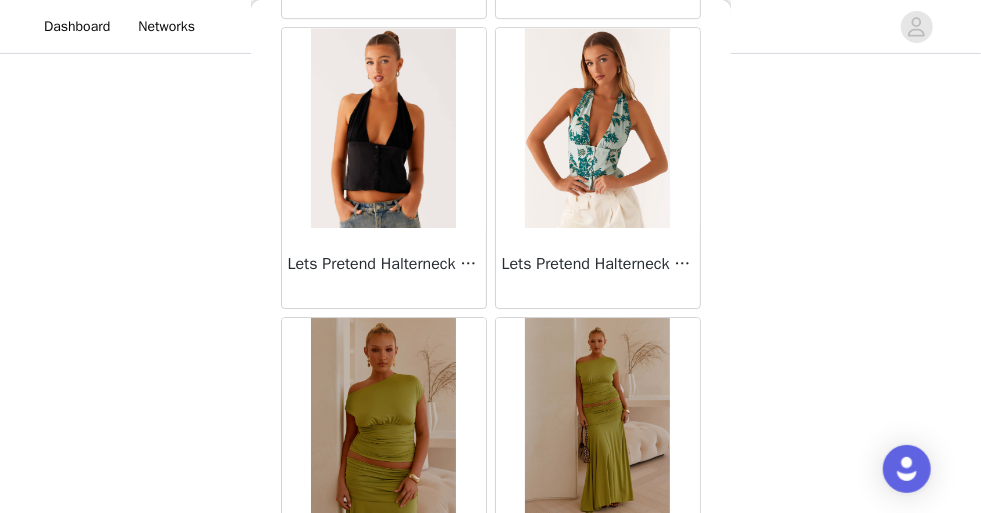 scroll, scrollTop: 34874, scrollLeft: 0, axis: vertical 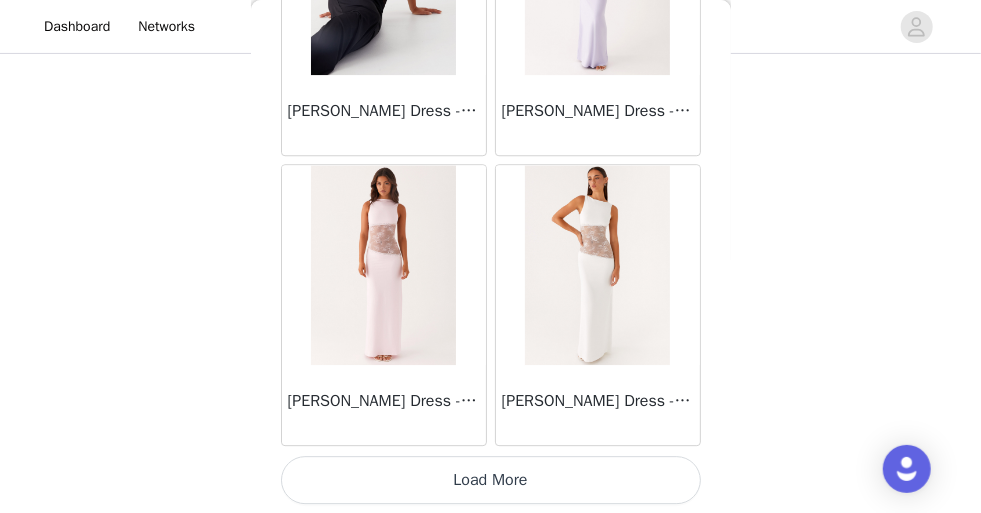 click on "Load More" at bounding box center [491, 480] 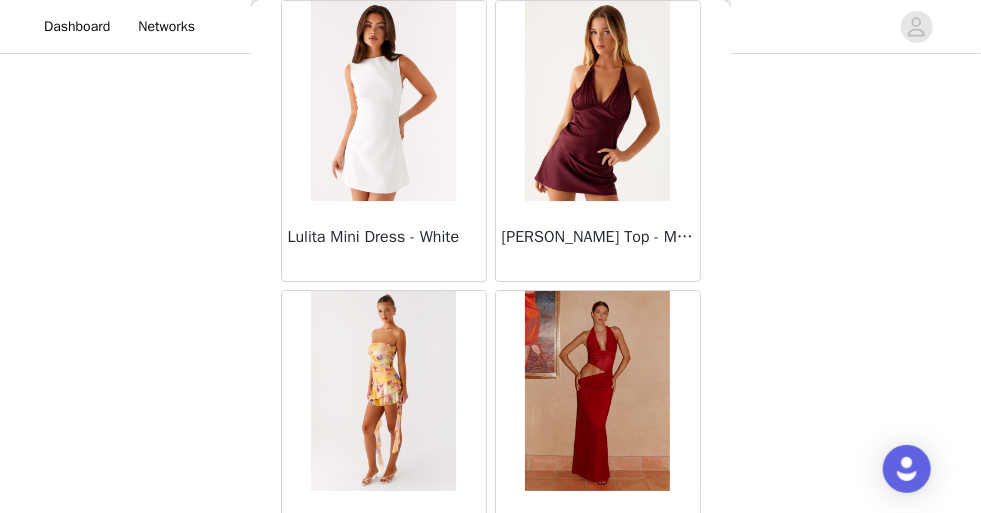 scroll, scrollTop: 38066, scrollLeft: 0, axis: vertical 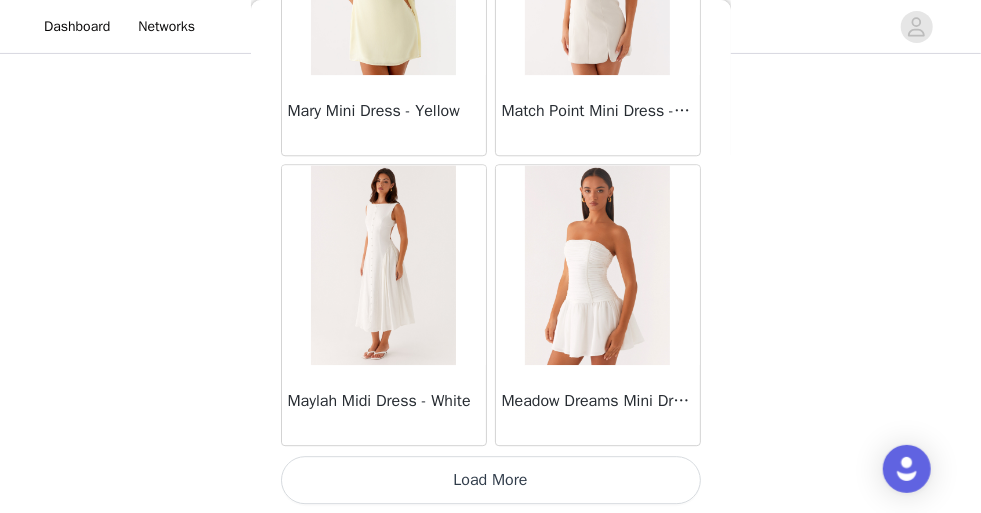 click on "Load More" at bounding box center (491, 480) 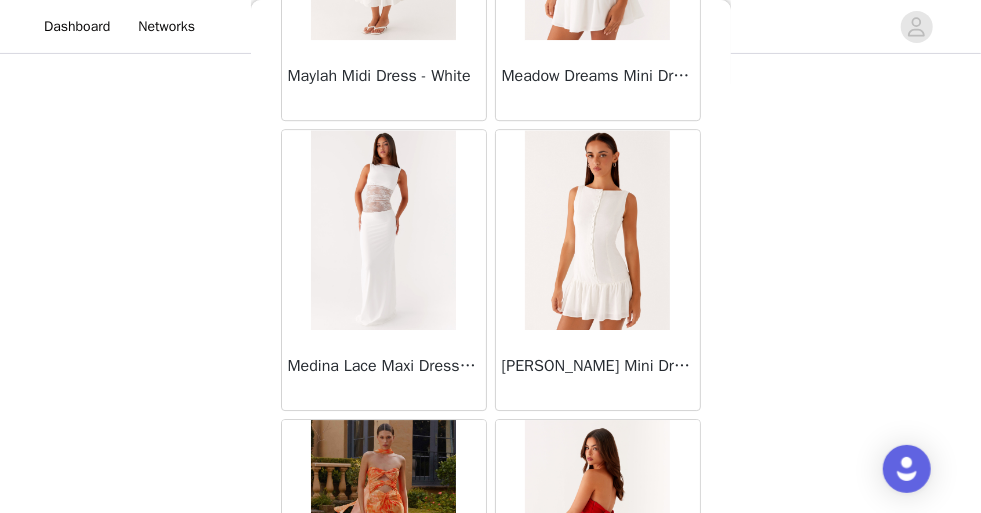 scroll, scrollTop: 40625, scrollLeft: 0, axis: vertical 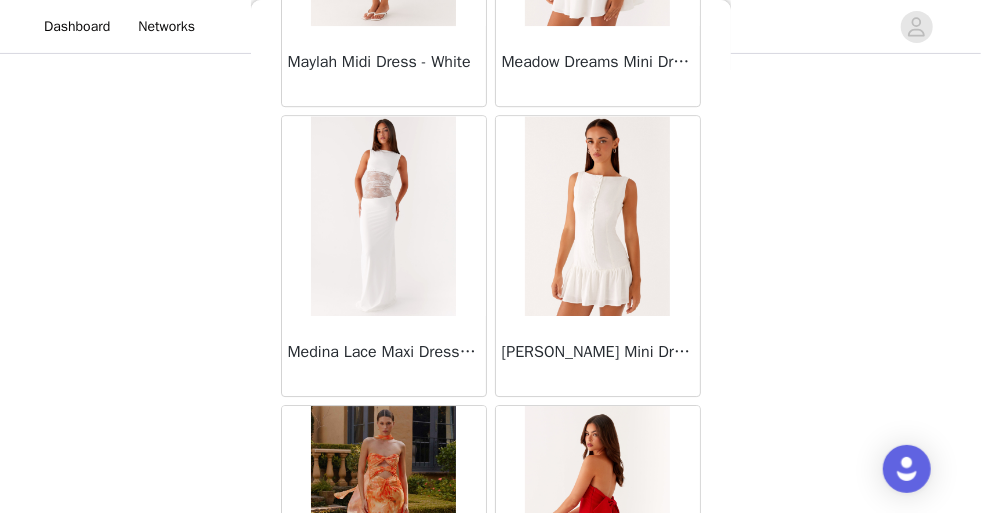 click at bounding box center (597, 216) 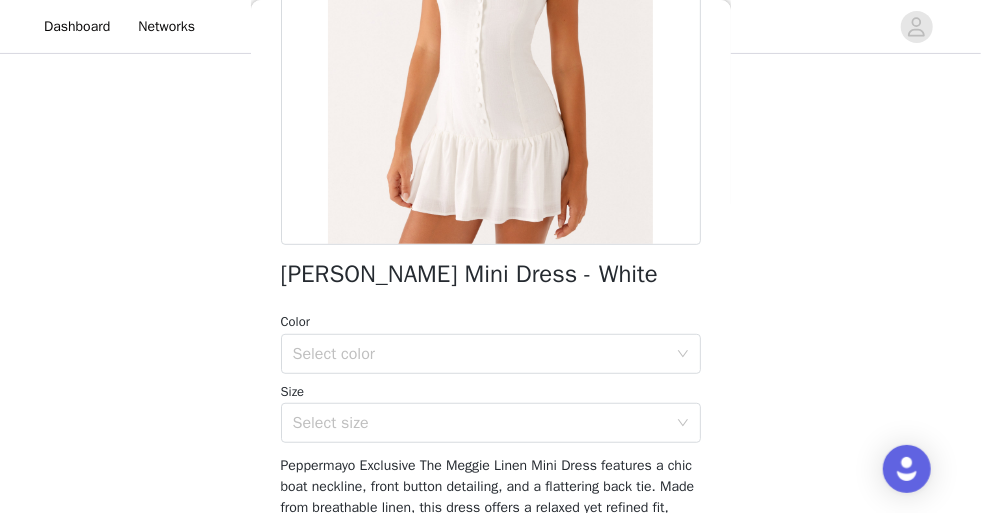 scroll, scrollTop: 313, scrollLeft: 0, axis: vertical 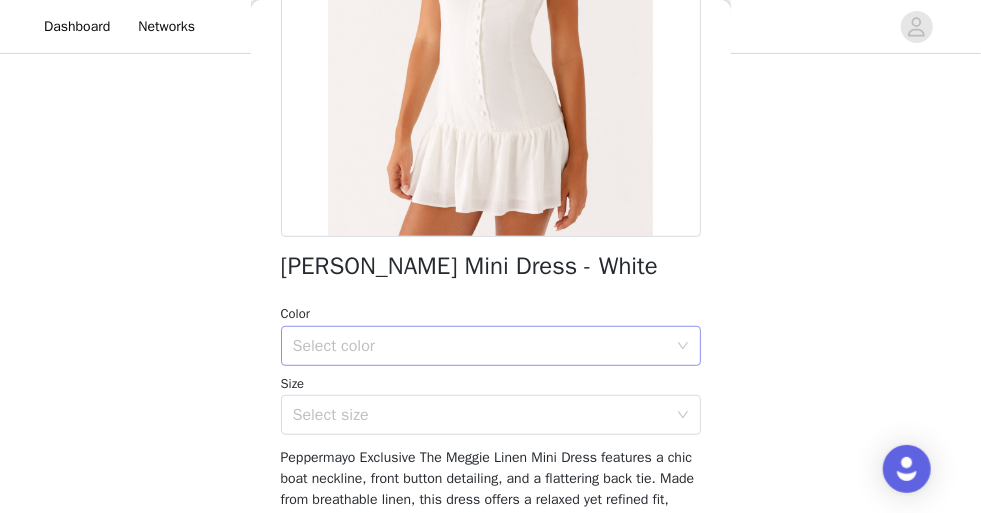 click on "Select color" at bounding box center (480, 346) 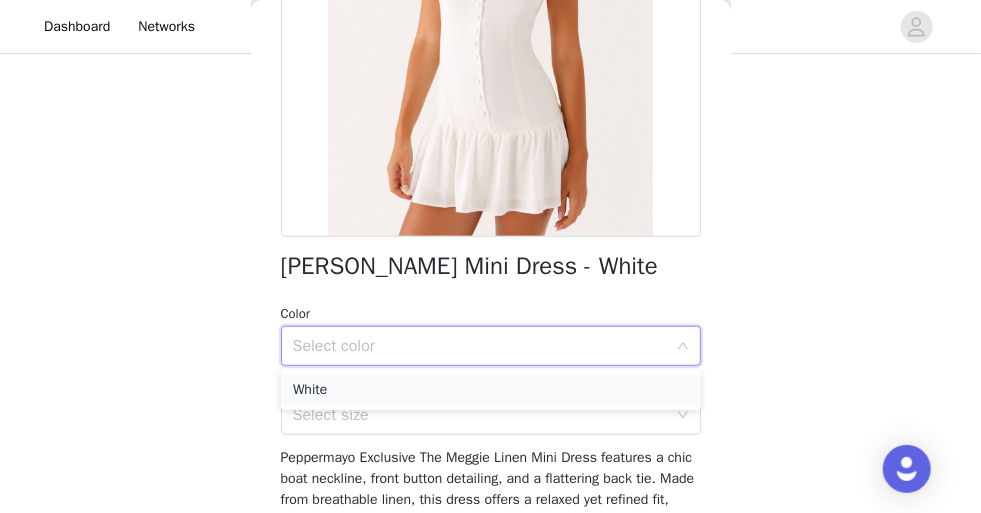 click on "White" at bounding box center [491, 390] 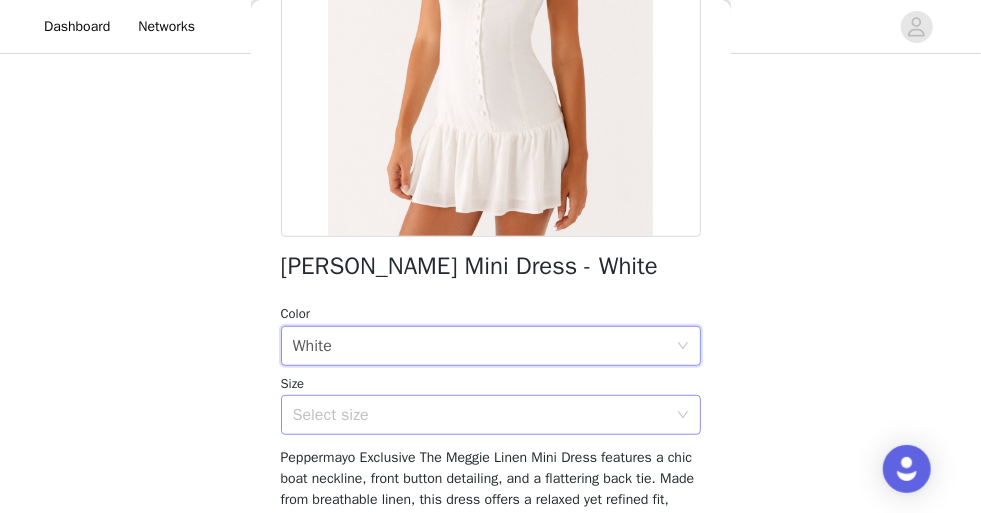 click on "Select size" at bounding box center [480, 415] 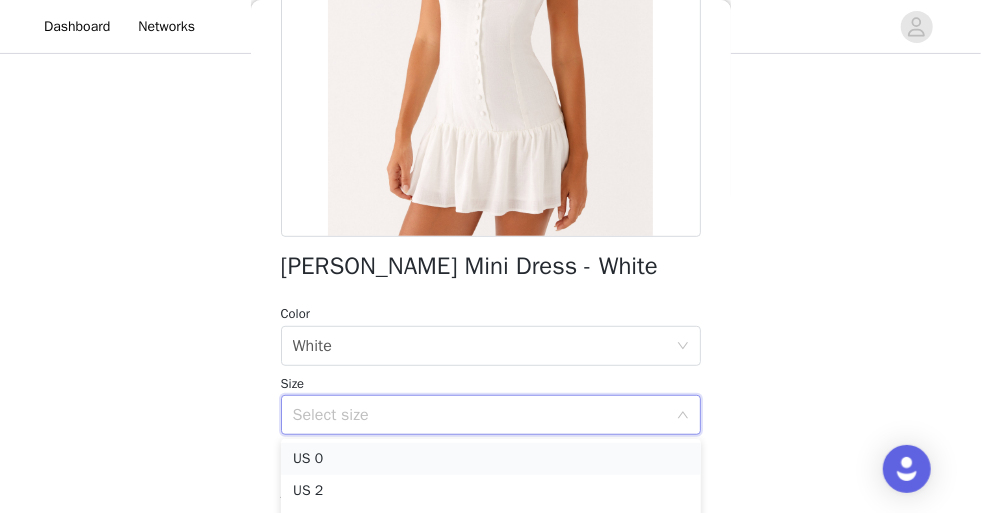 click on "US 0" at bounding box center (491, 459) 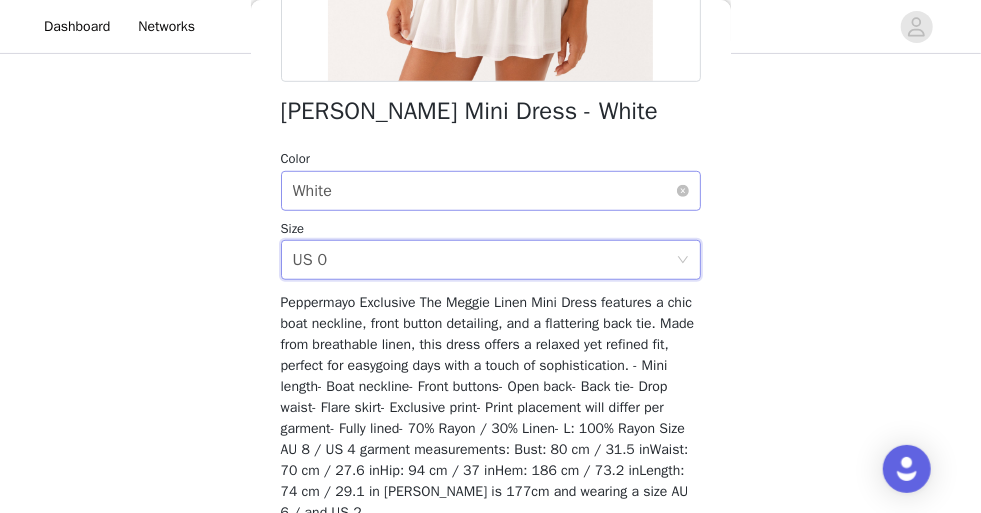 scroll, scrollTop: 469, scrollLeft: 0, axis: vertical 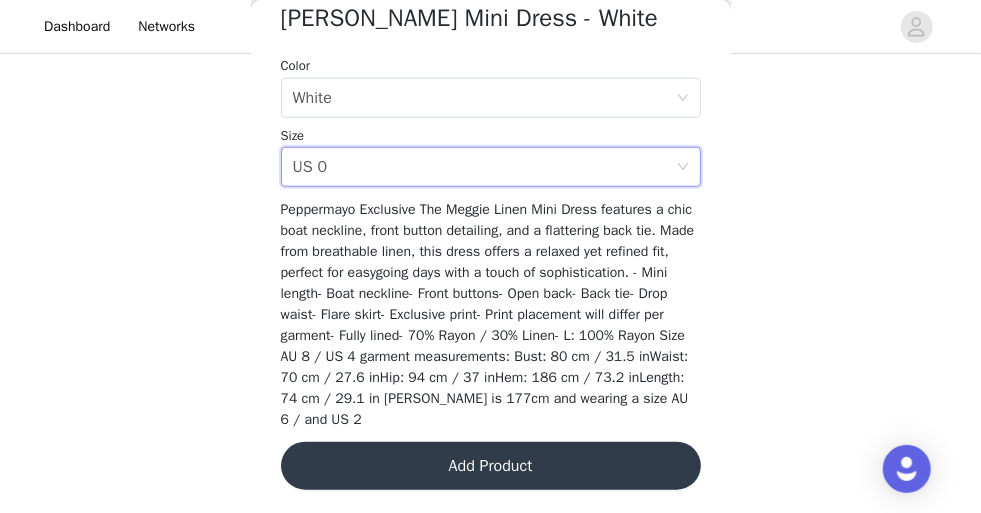 click on "Add Product" at bounding box center (491, 466) 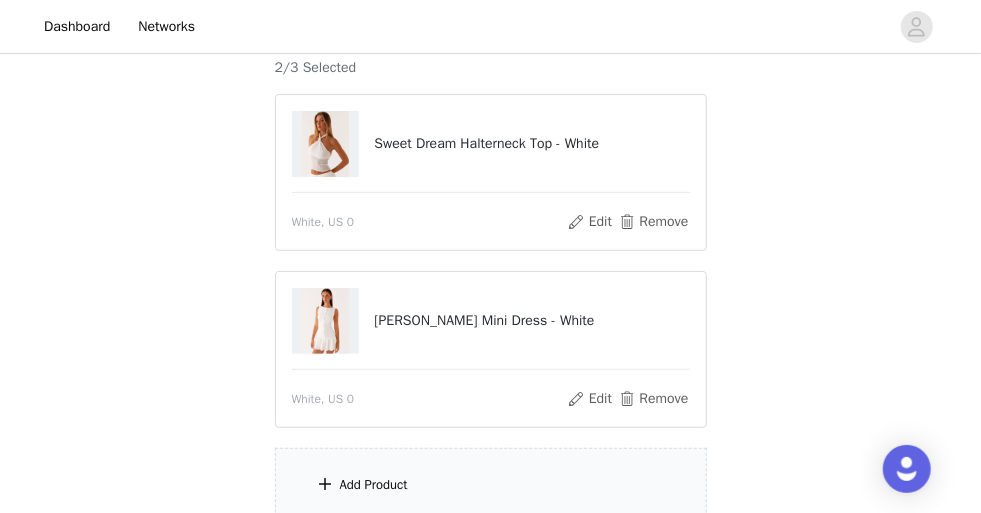 scroll, scrollTop: 275, scrollLeft: 0, axis: vertical 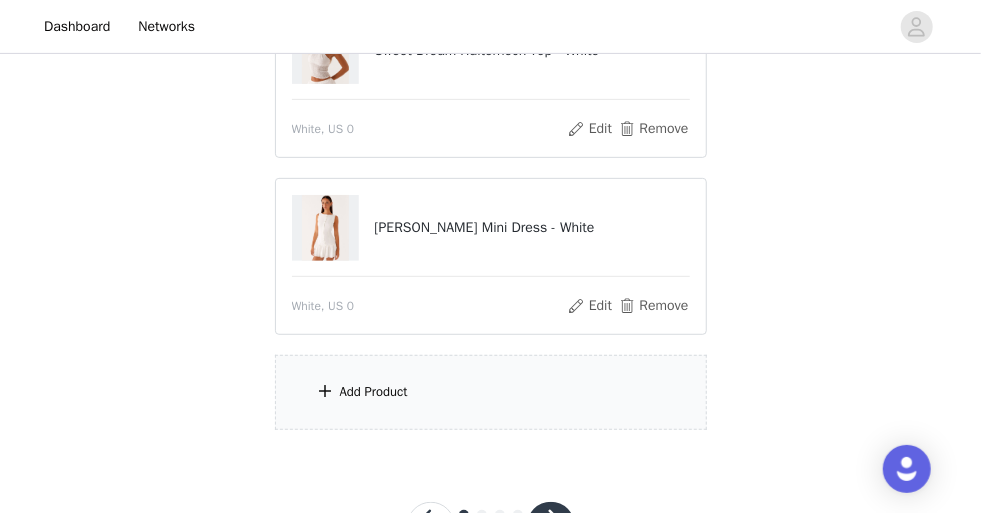 click on "Add Product" at bounding box center [374, 392] 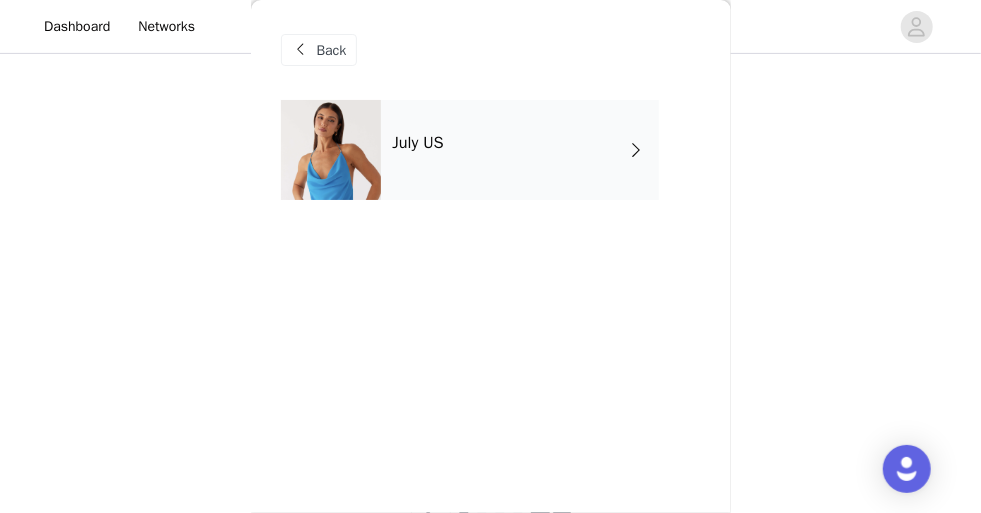 click on "July US" at bounding box center [520, 150] 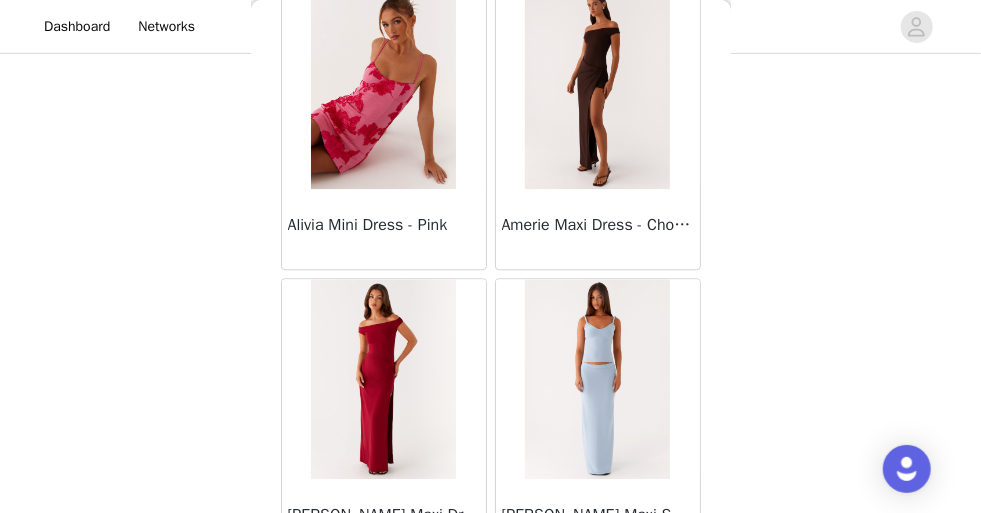 scroll, scrollTop: 2546, scrollLeft: 0, axis: vertical 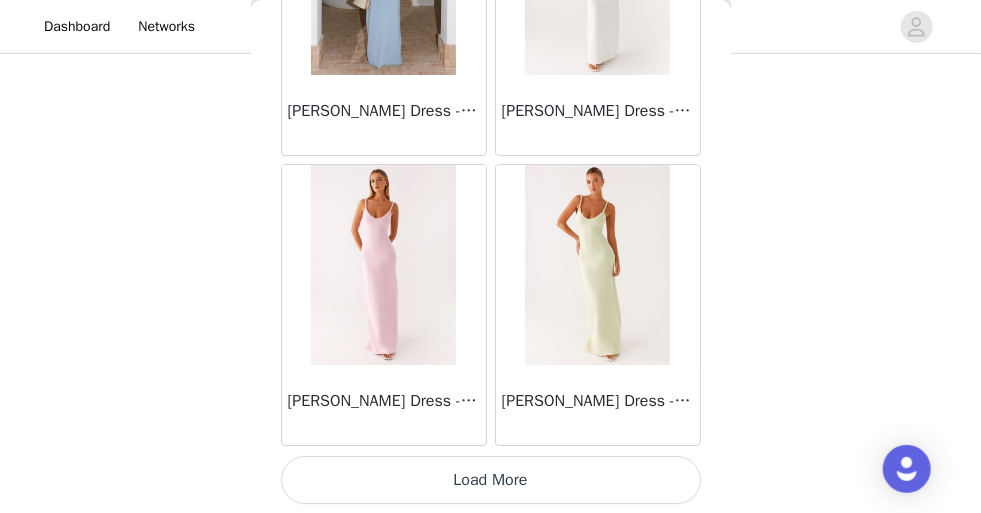 click on "Load More" at bounding box center (491, 480) 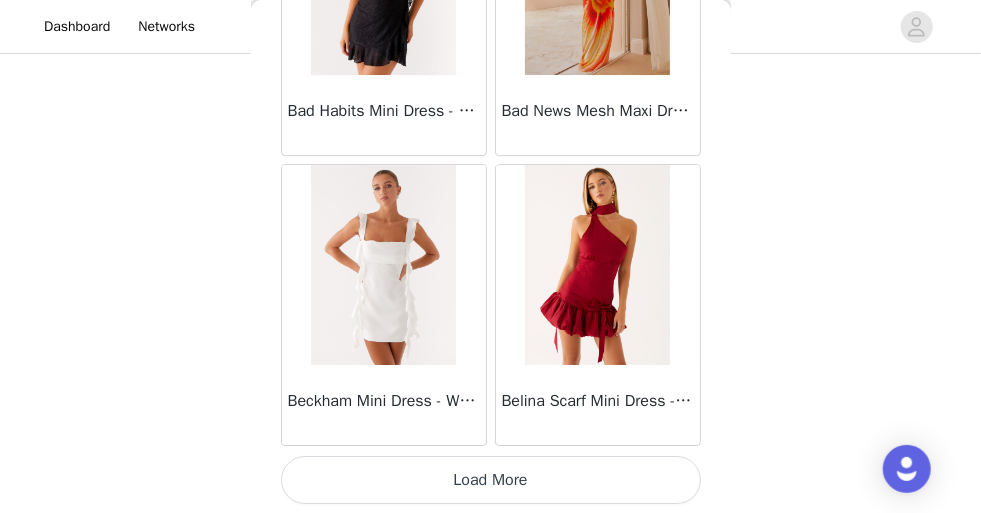 click on "Load More" at bounding box center (491, 480) 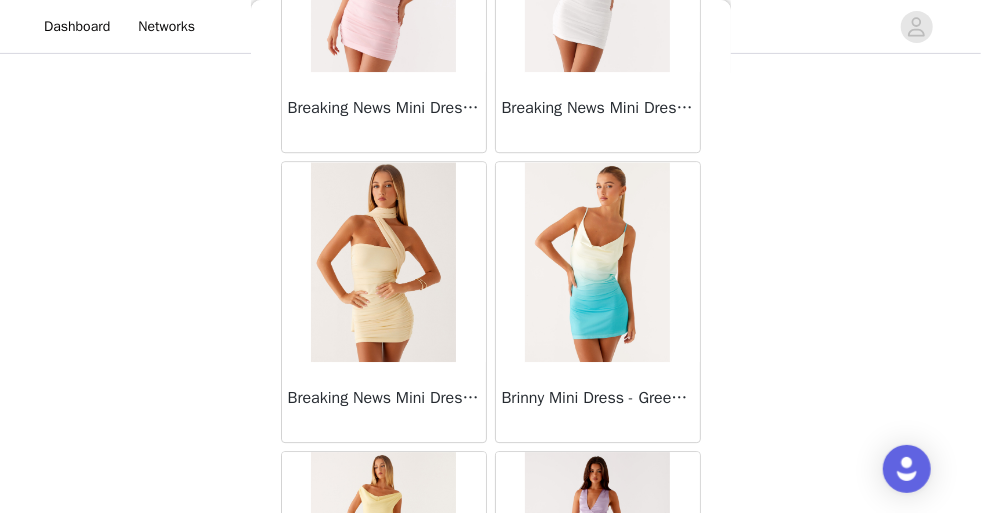 scroll, scrollTop: 8346, scrollLeft: 0, axis: vertical 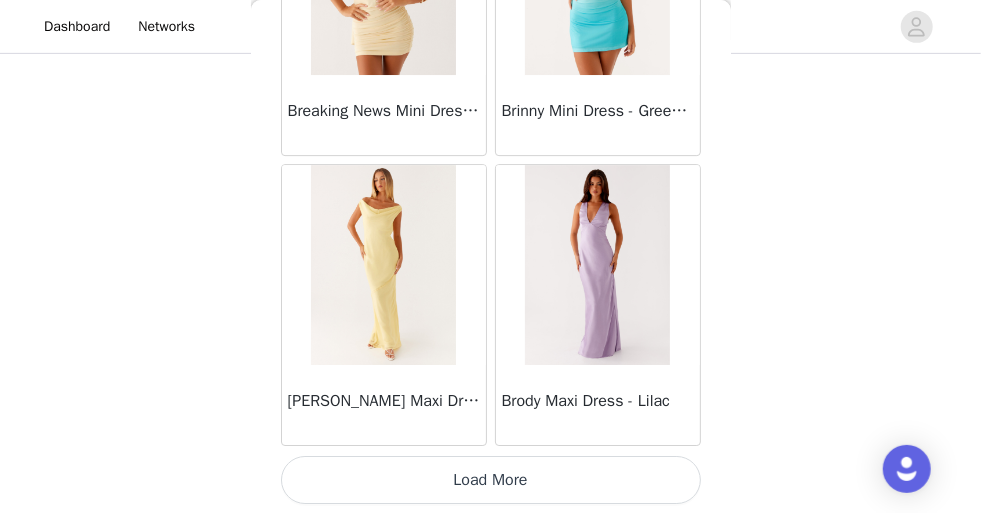 click on "Load More" at bounding box center [491, 480] 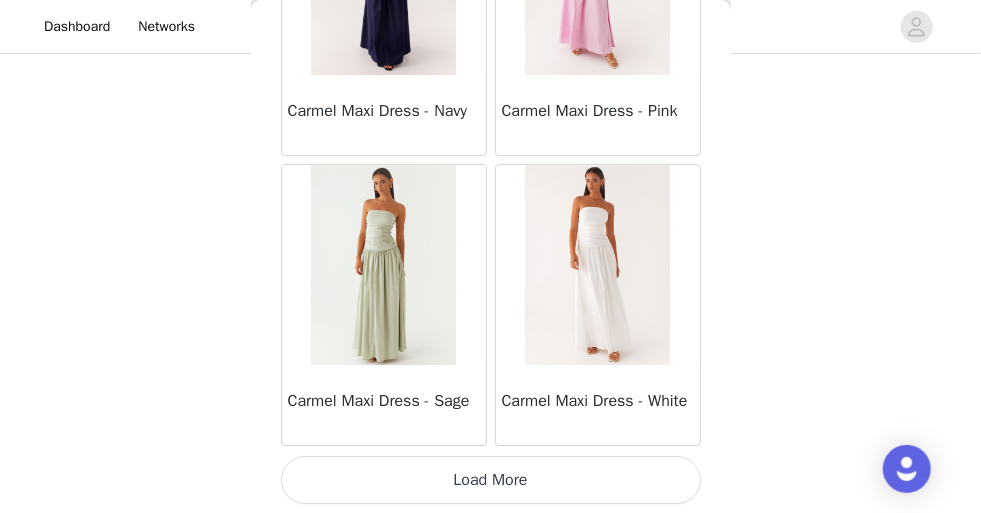 click on "Load More" at bounding box center (491, 480) 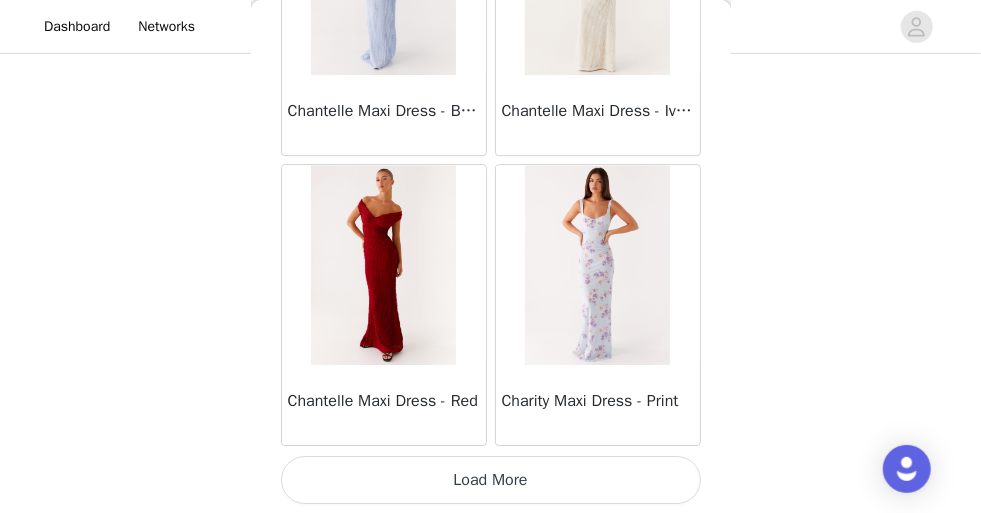click on "Load More" at bounding box center [491, 480] 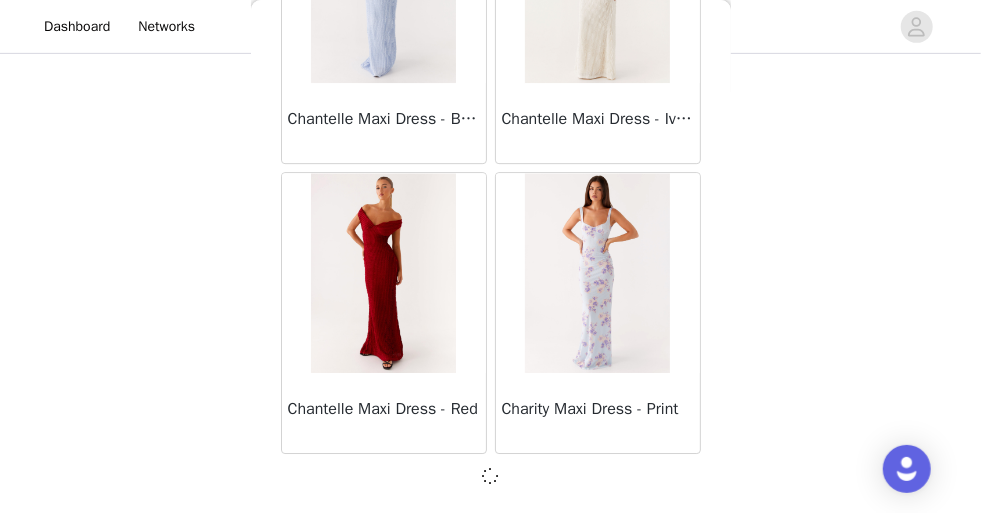 scroll, scrollTop: 14137, scrollLeft: 0, axis: vertical 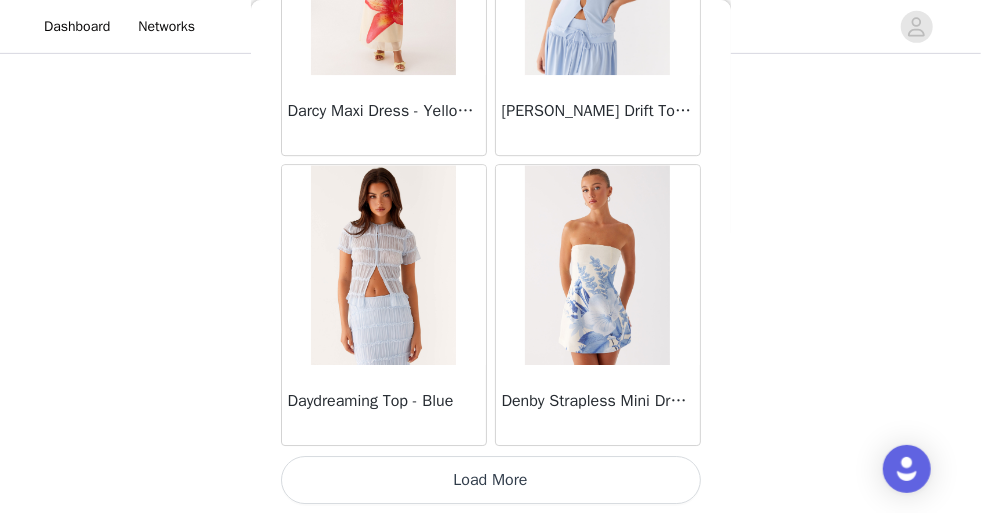 click on "Load More" at bounding box center (491, 480) 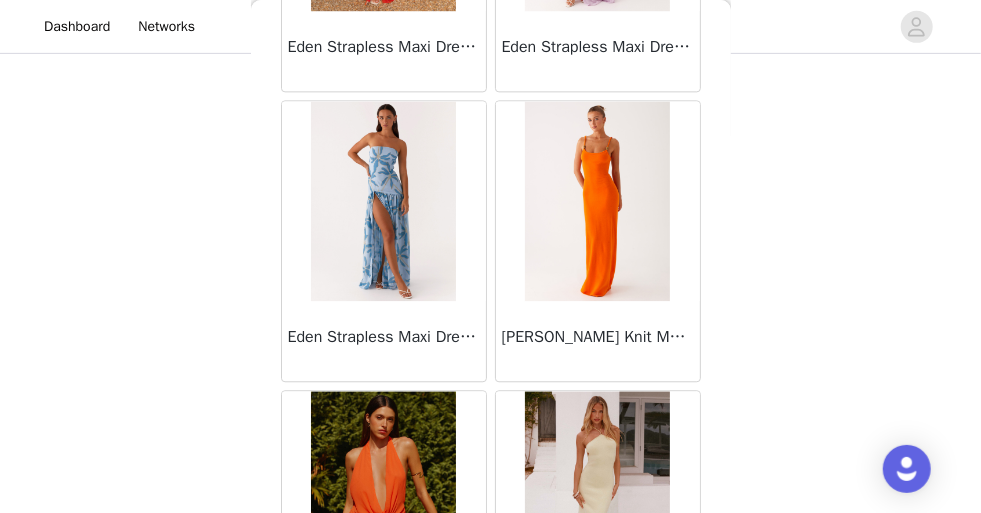 scroll, scrollTop: 19946, scrollLeft: 0, axis: vertical 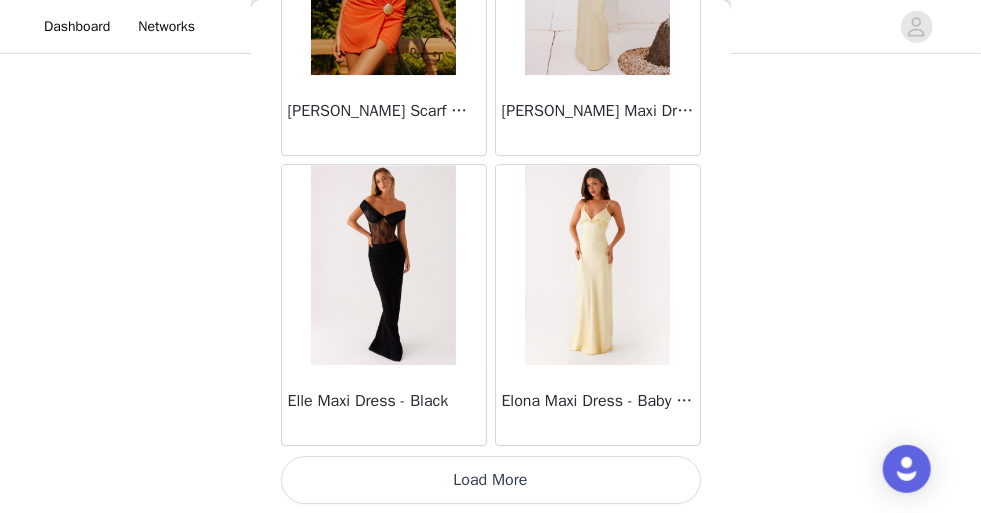 click on "Load More" at bounding box center (491, 480) 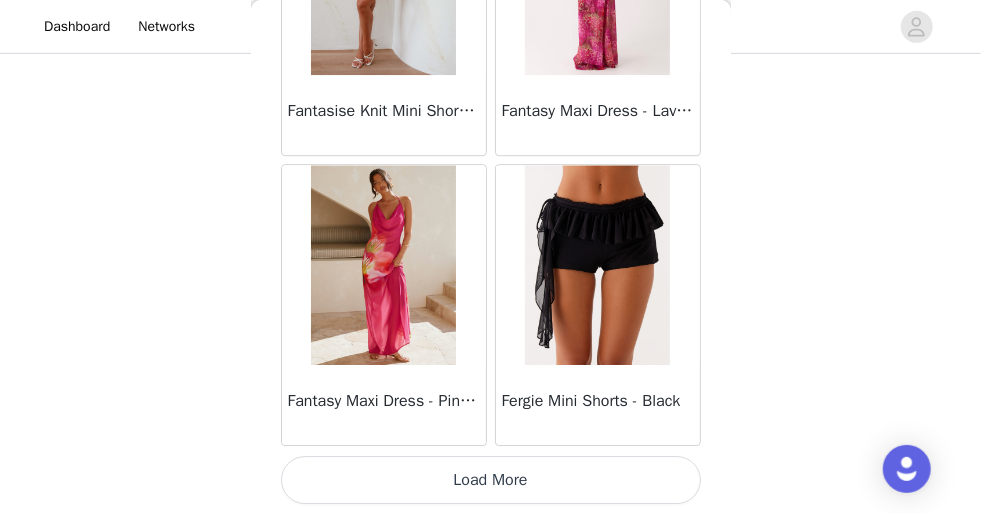 click on "Load More" at bounding box center (491, 480) 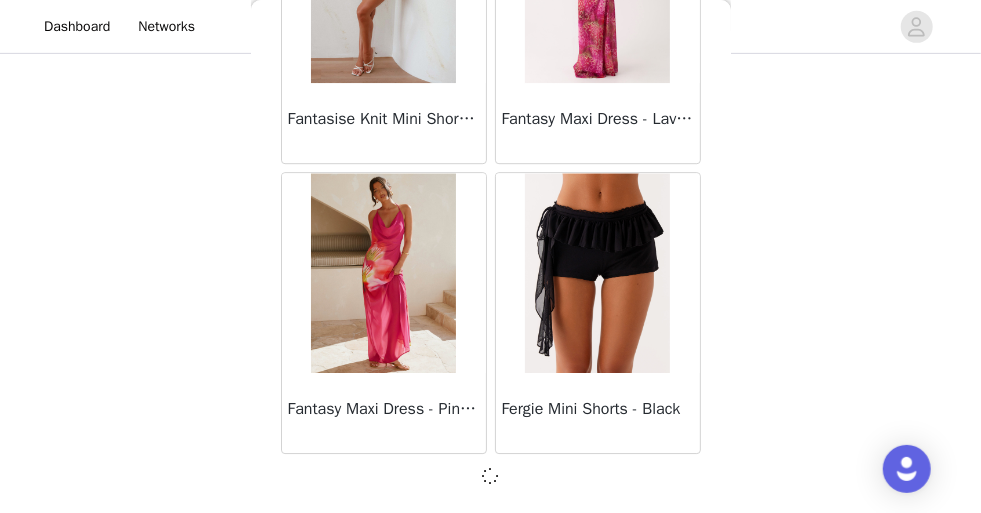 scroll, scrollTop: 22837, scrollLeft: 0, axis: vertical 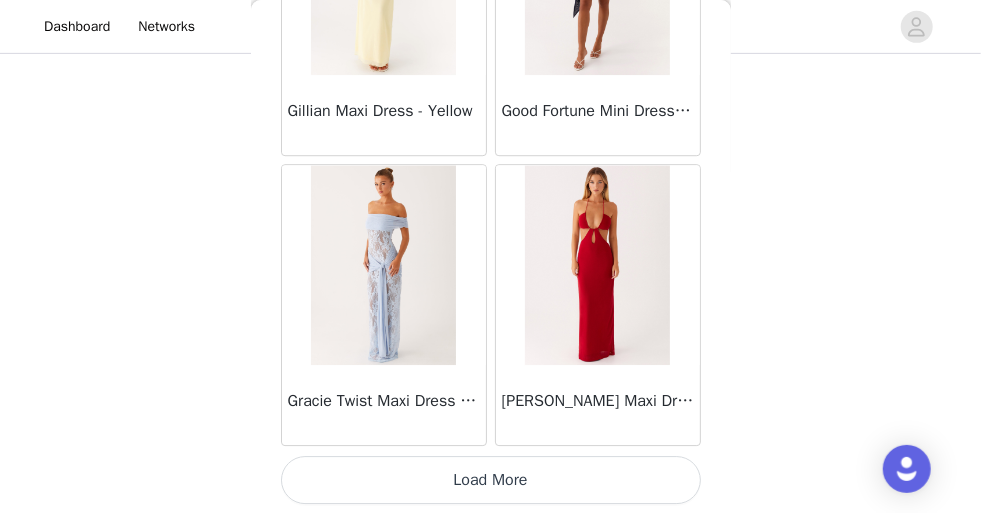 click on "Load More" at bounding box center (491, 480) 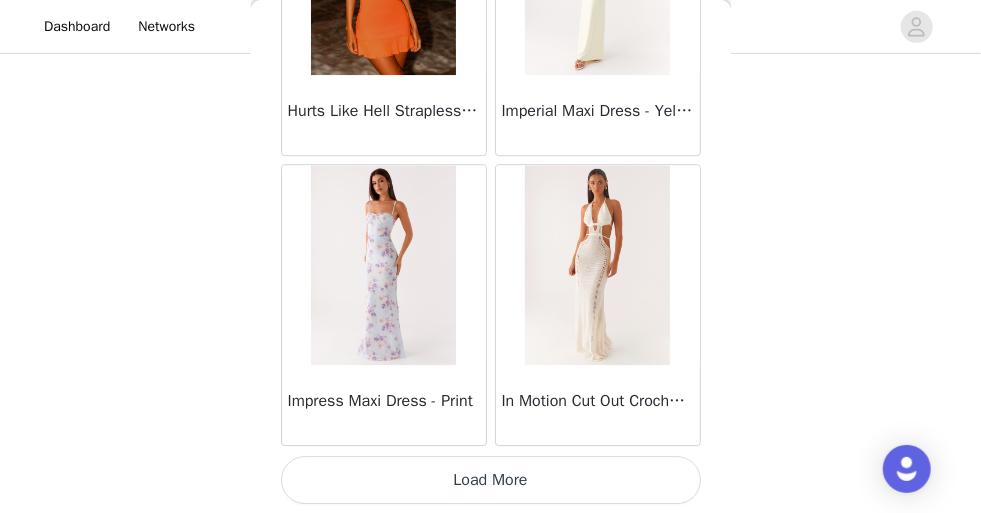 click on "Load More" at bounding box center [491, 480] 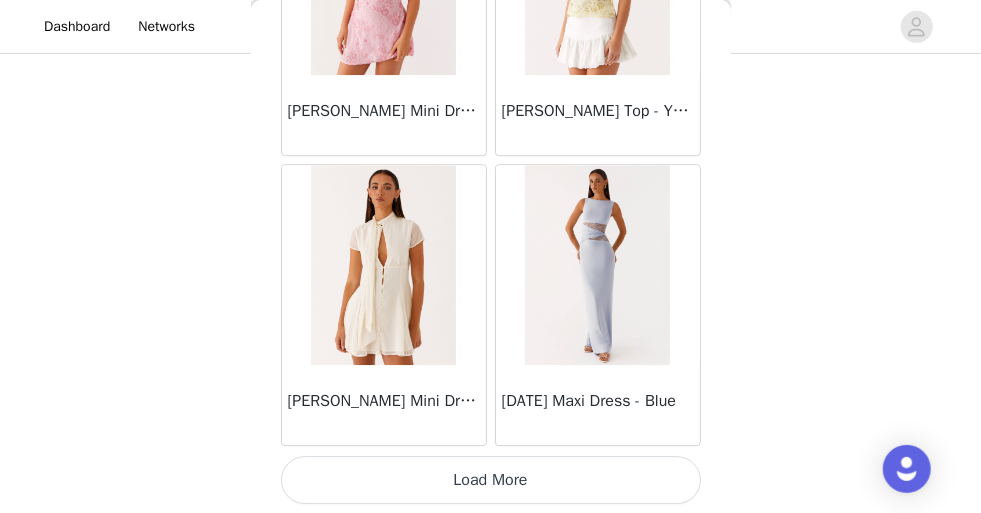 click on "Load More" at bounding box center [491, 480] 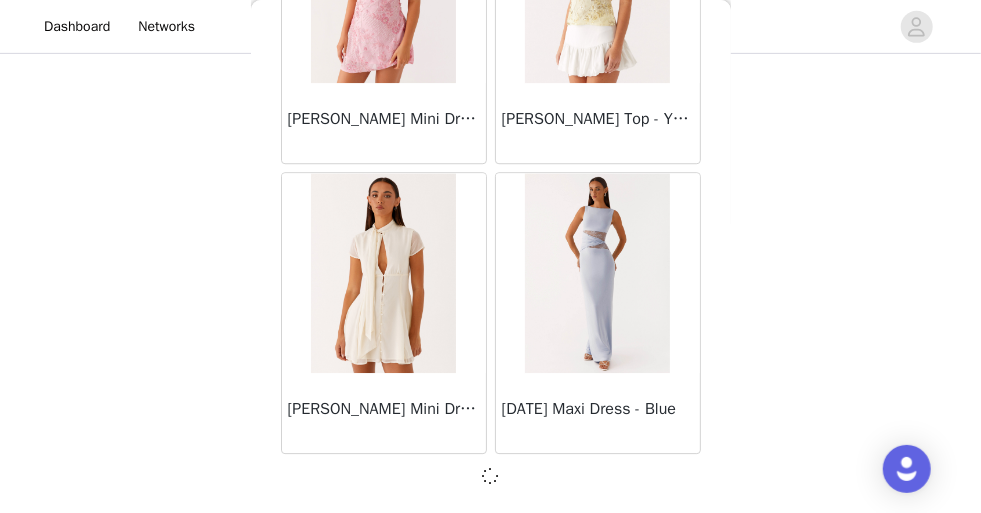 scroll, scrollTop: 31537, scrollLeft: 0, axis: vertical 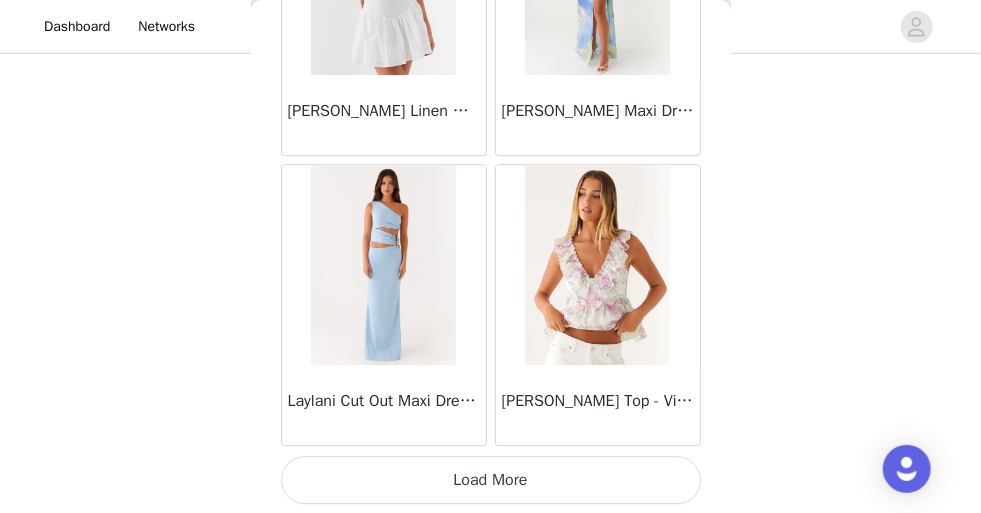 click on "Load More" at bounding box center (491, 480) 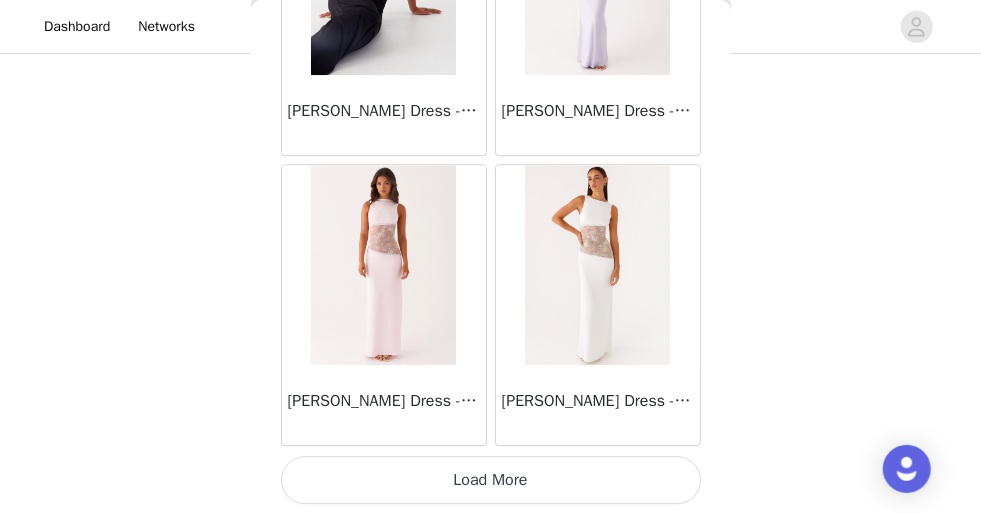 click on "Load More" at bounding box center [491, 480] 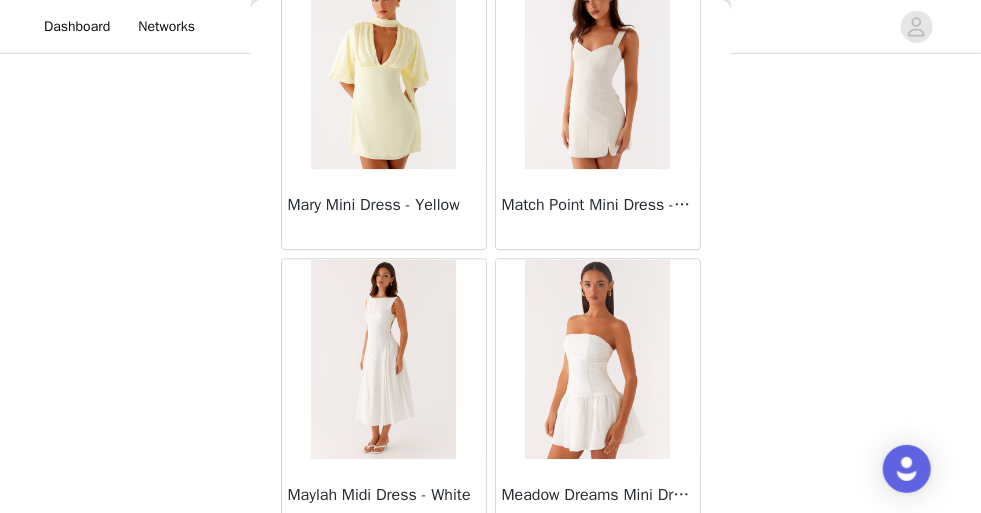 scroll, scrollTop: 40246, scrollLeft: 0, axis: vertical 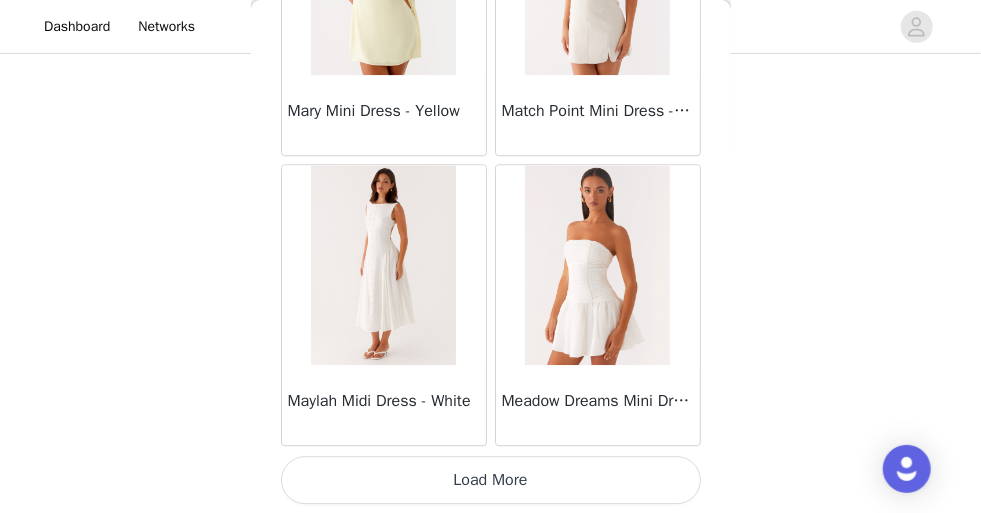 click on "Load More" at bounding box center [491, 480] 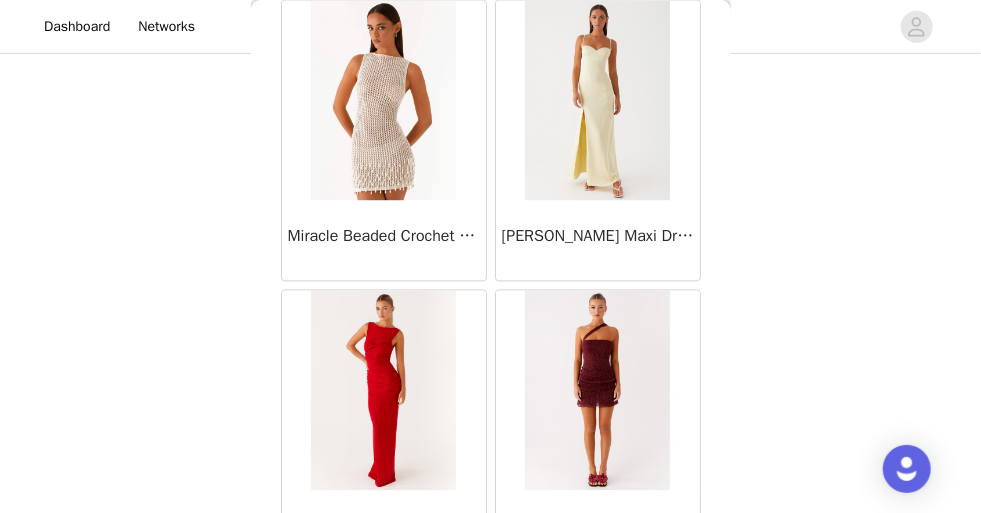 scroll, scrollTop: 43146, scrollLeft: 0, axis: vertical 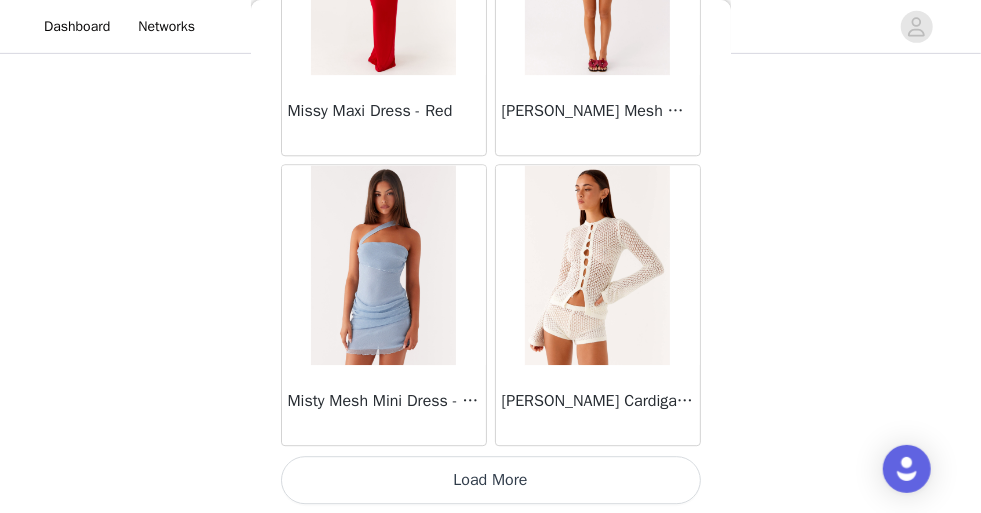 click on "Load More" at bounding box center (491, 480) 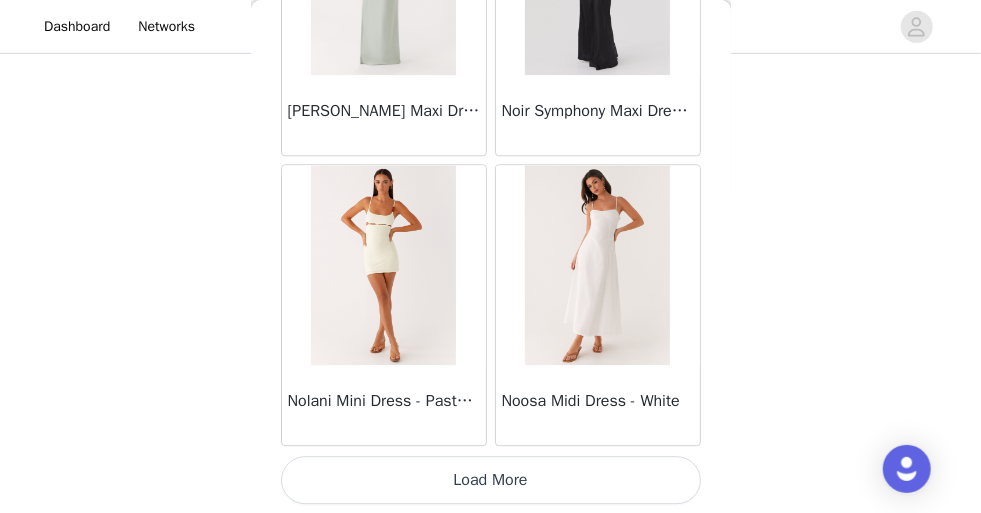 click on "Load More" at bounding box center (491, 480) 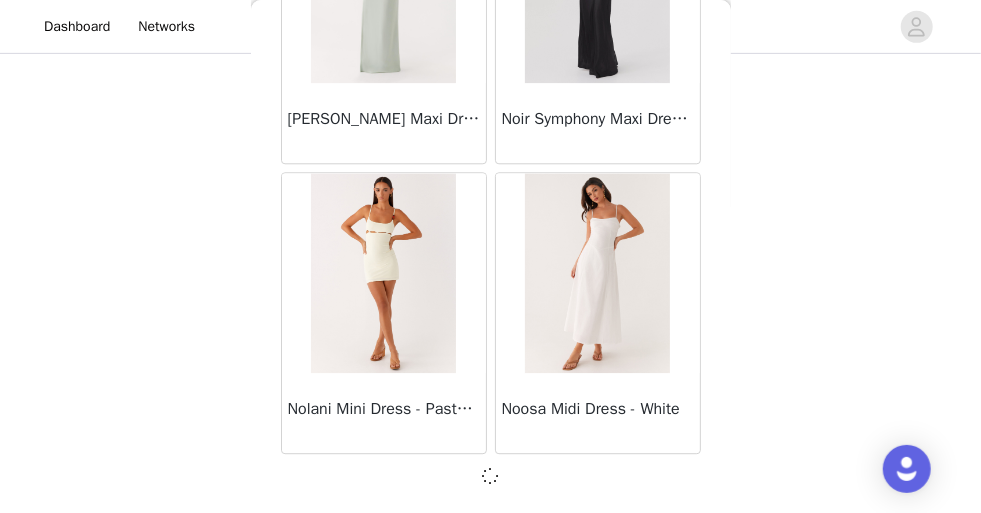 scroll, scrollTop: 46037, scrollLeft: 0, axis: vertical 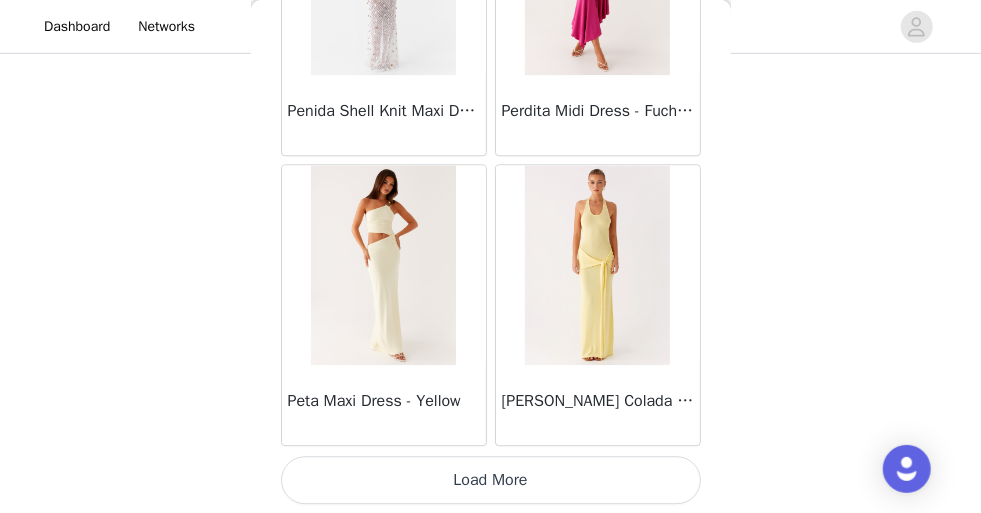 click on "Load More" at bounding box center [491, 480] 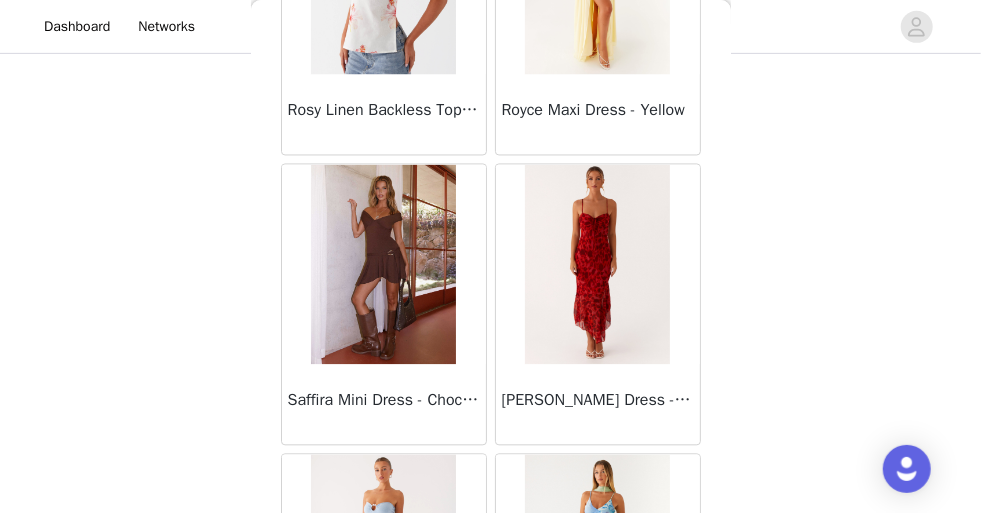 scroll, scrollTop: 51846, scrollLeft: 0, axis: vertical 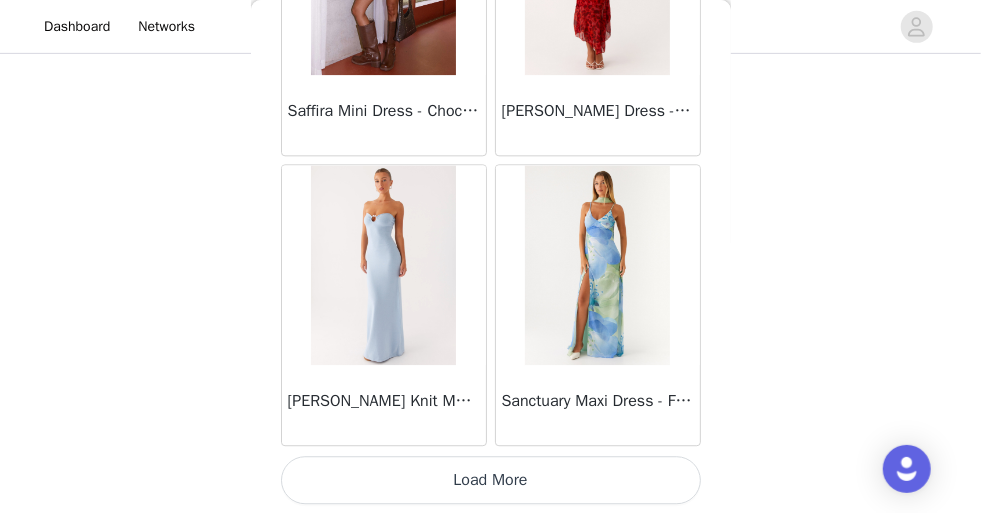 click on "Load More" at bounding box center [491, 480] 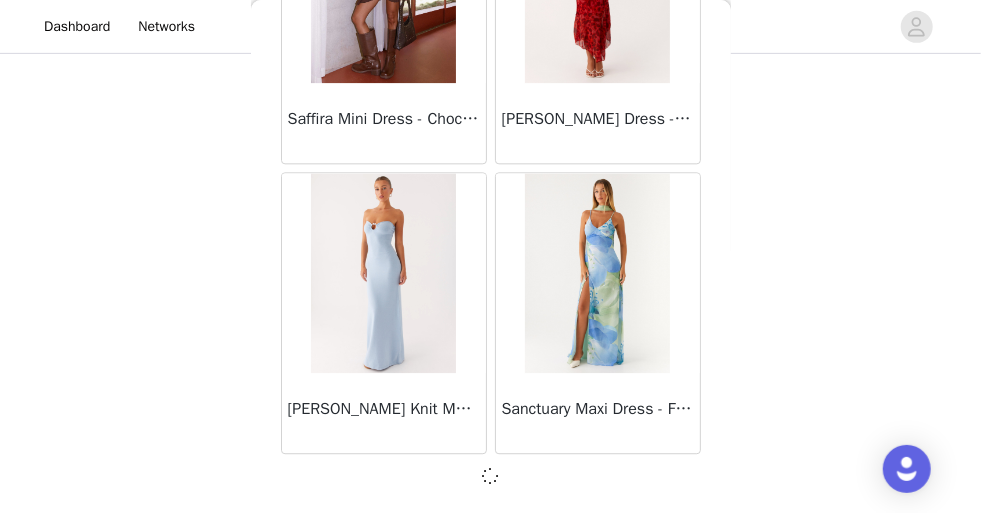 scroll, scrollTop: 51837, scrollLeft: 0, axis: vertical 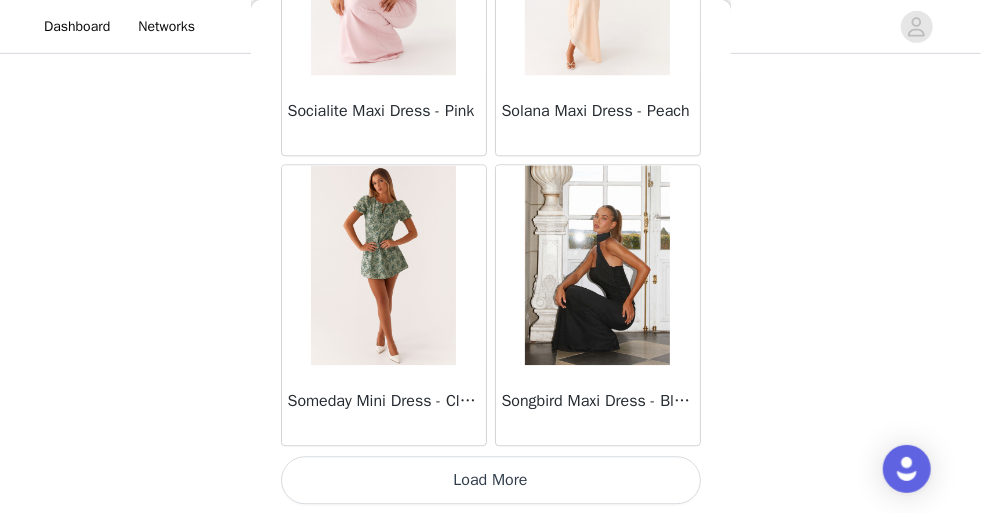 click on "Load More" at bounding box center (491, 480) 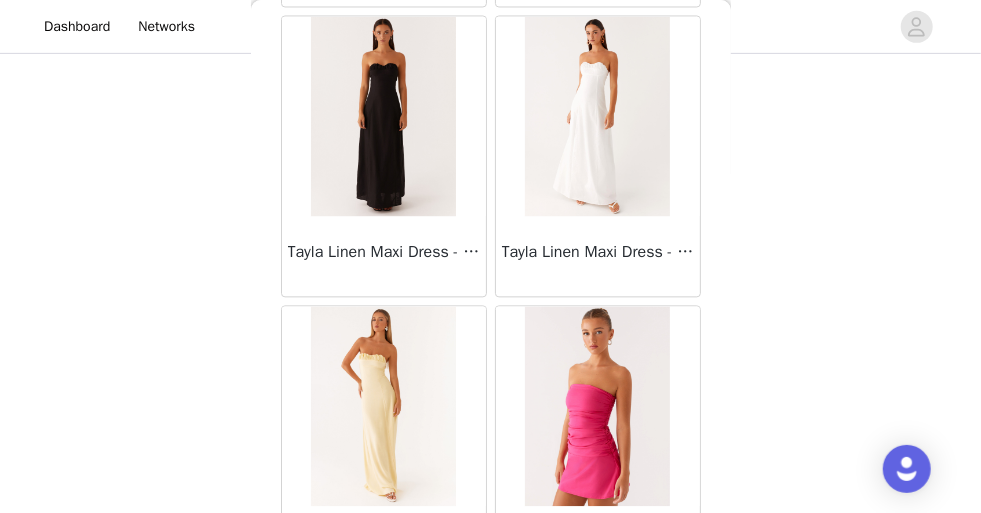 scroll, scrollTop: 57646, scrollLeft: 0, axis: vertical 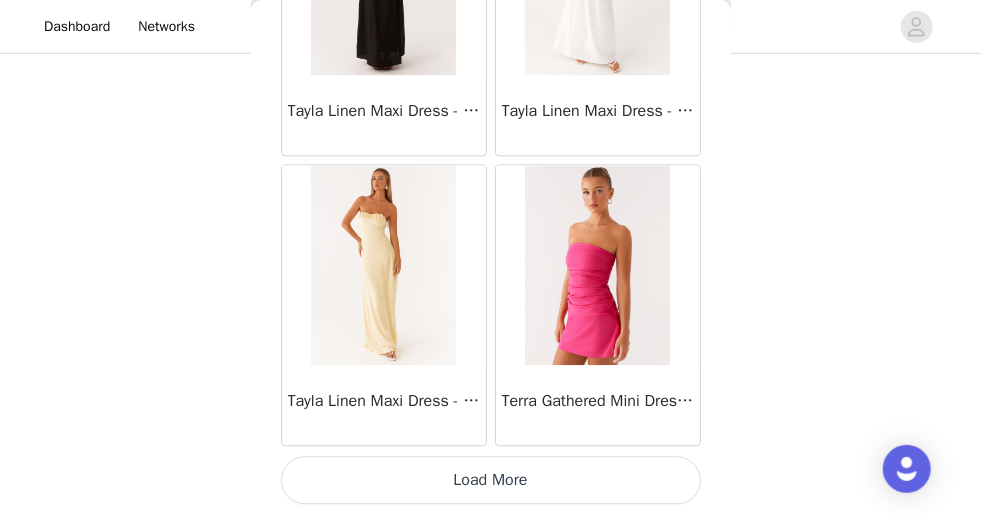 click on "Load More" at bounding box center [491, 480] 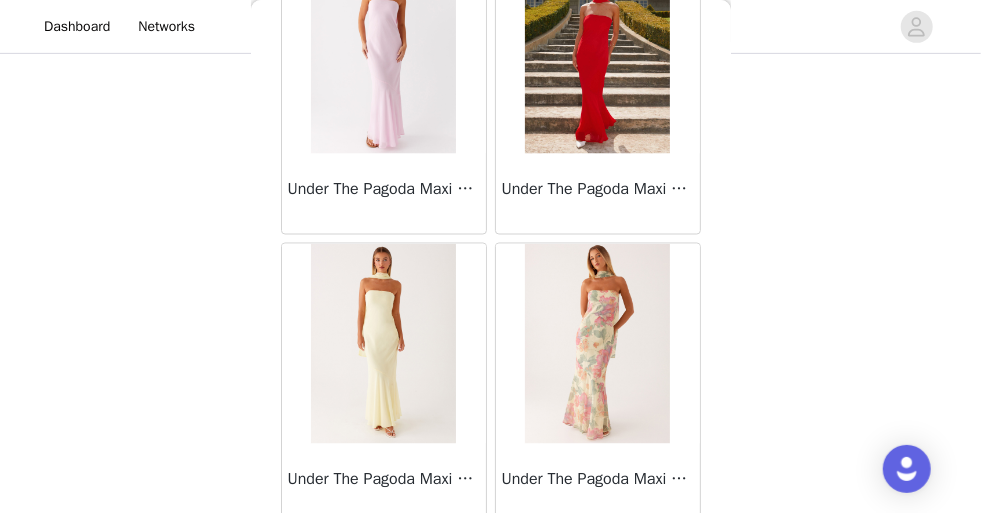 scroll, scrollTop: 60546, scrollLeft: 0, axis: vertical 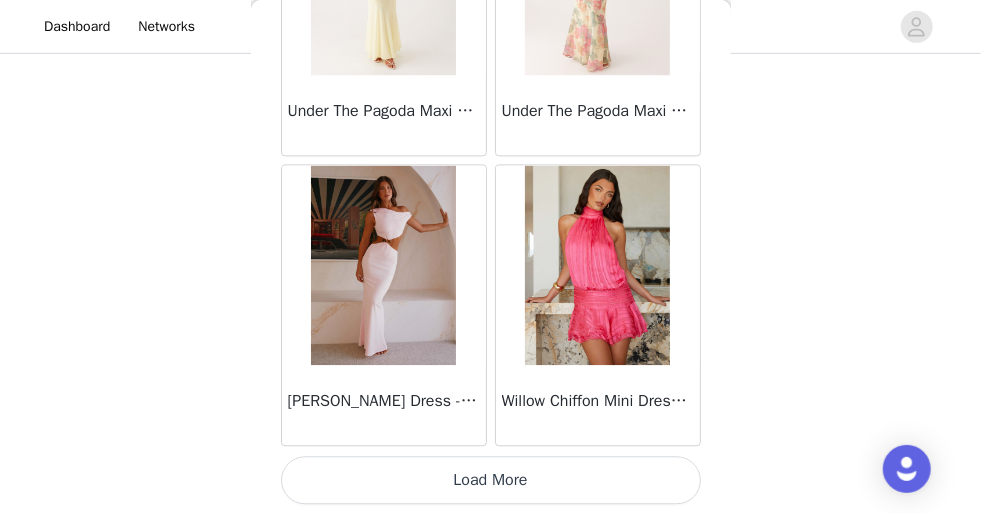 click on "Load More" at bounding box center (491, 480) 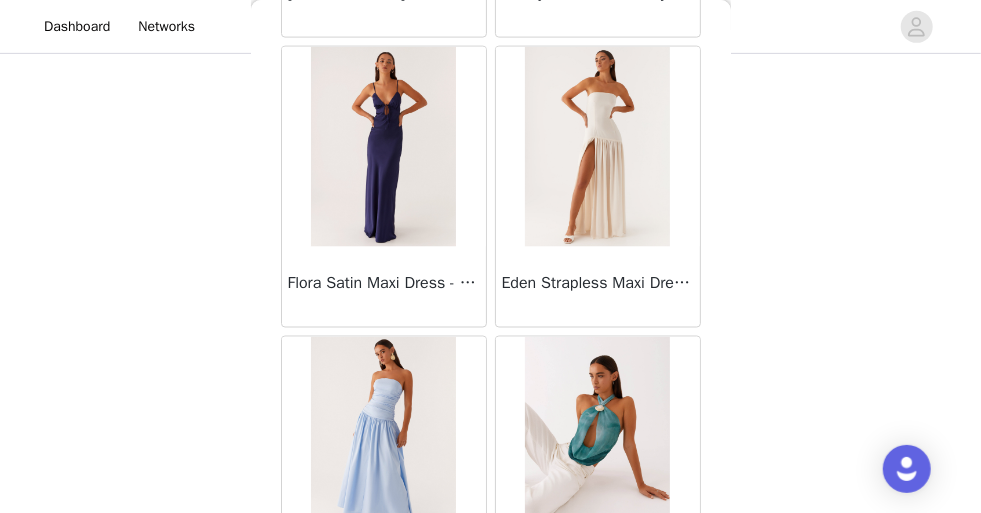 scroll, scrollTop: 63446, scrollLeft: 0, axis: vertical 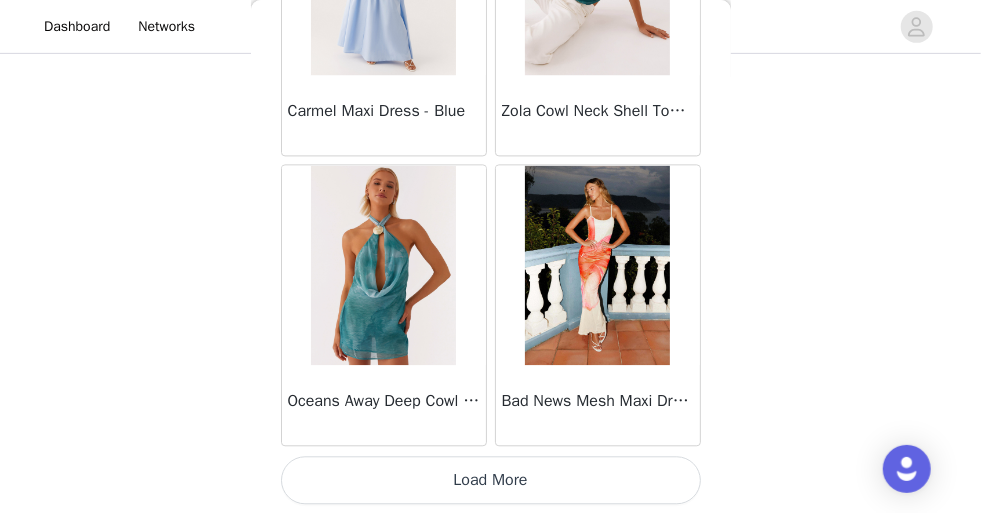 click on "Load More" at bounding box center [491, 480] 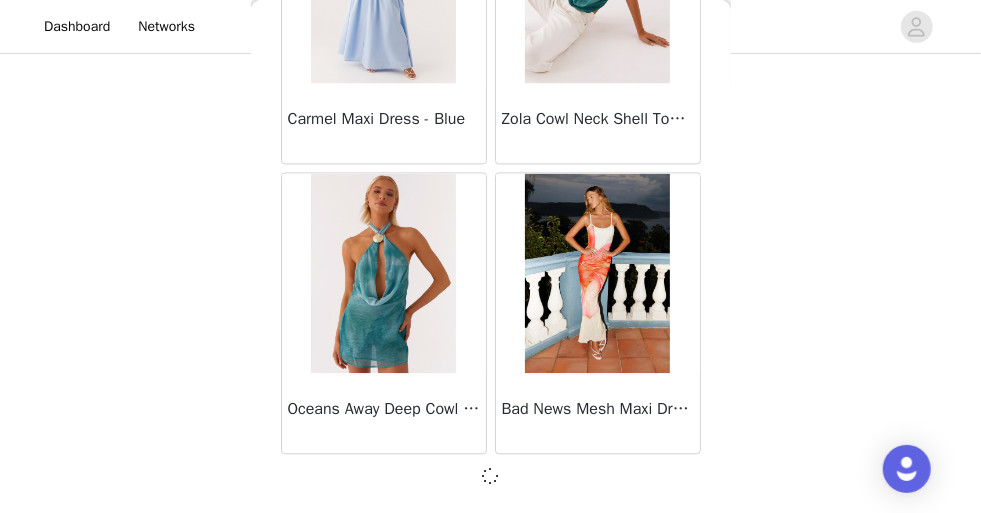 scroll, scrollTop: 63437, scrollLeft: 0, axis: vertical 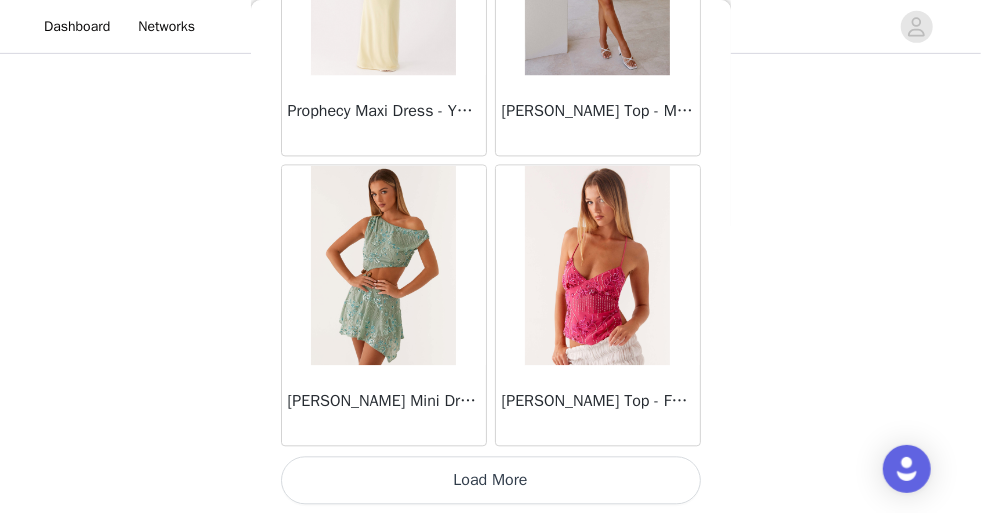 click on "Load More" at bounding box center [491, 480] 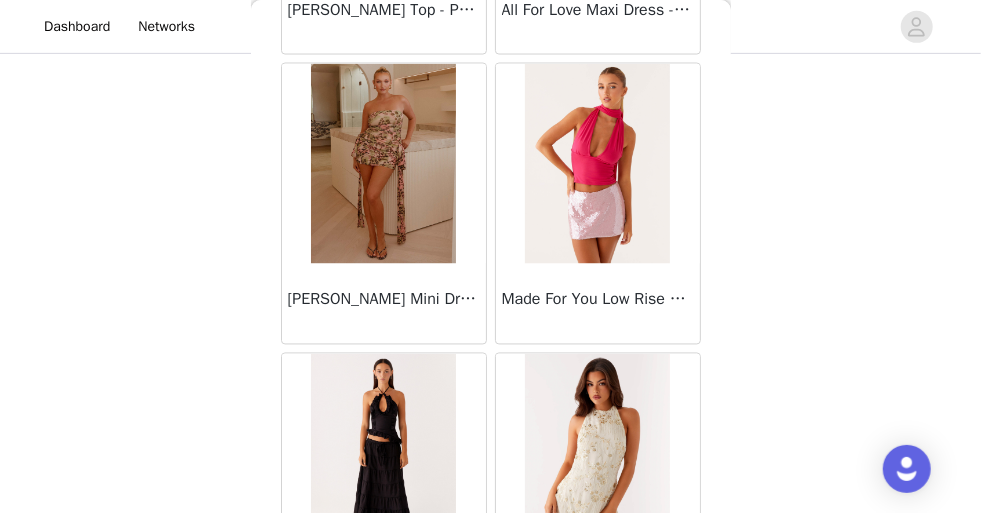 scroll, scrollTop: 69246, scrollLeft: 0, axis: vertical 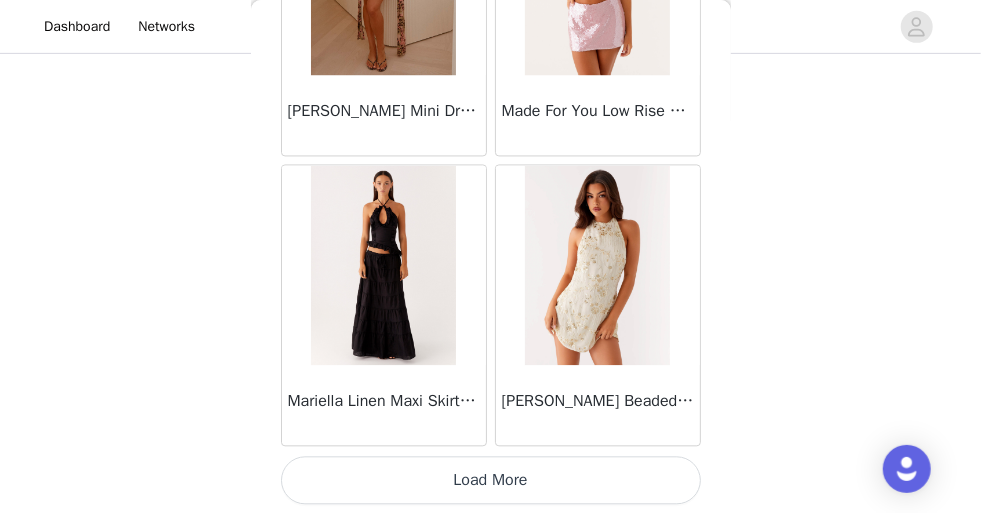 click on "Load More" at bounding box center (491, 480) 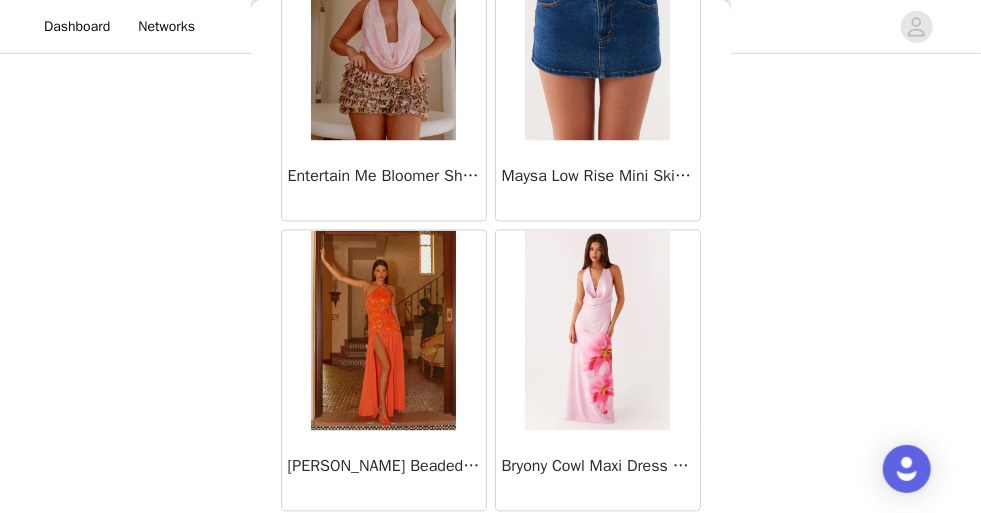 scroll, scrollTop: 72146, scrollLeft: 0, axis: vertical 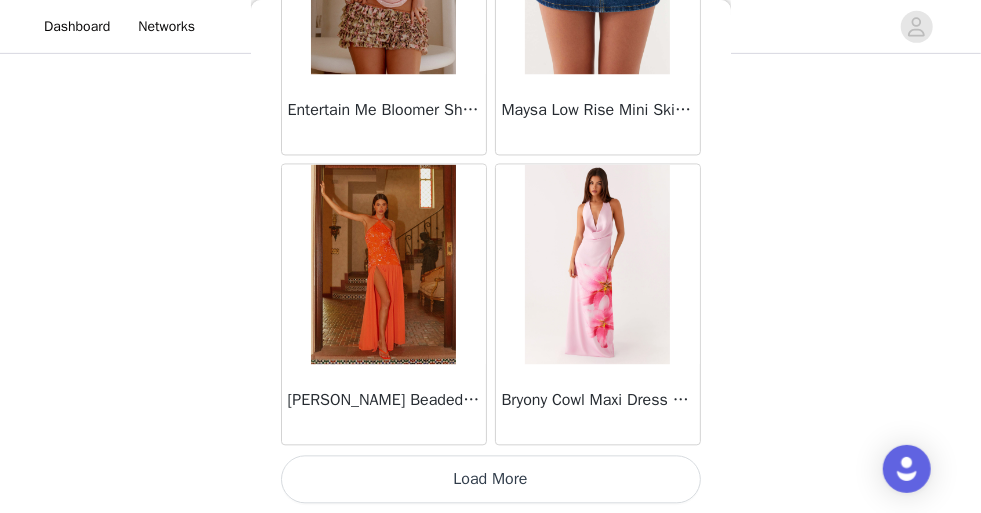 click on "Load More" at bounding box center (491, 480) 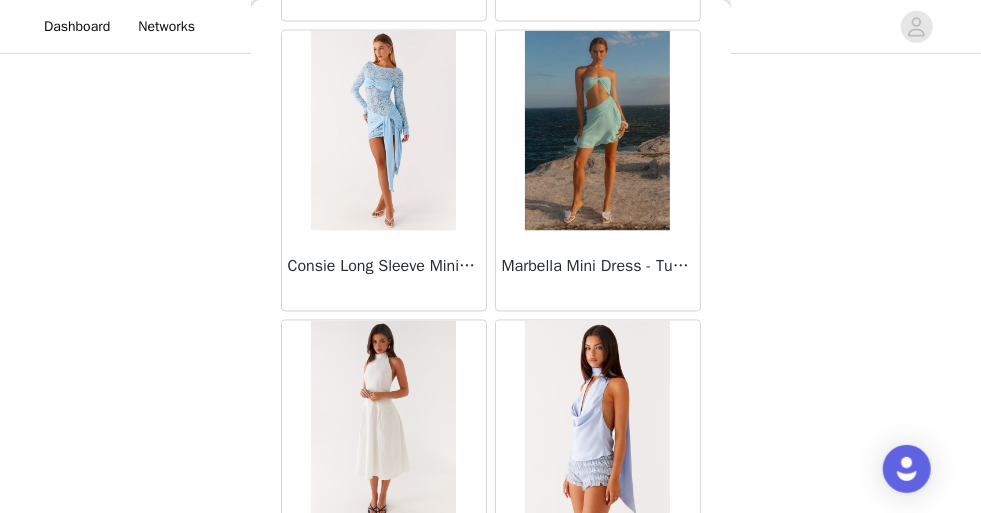 scroll, scrollTop: 75046, scrollLeft: 0, axis: vertical 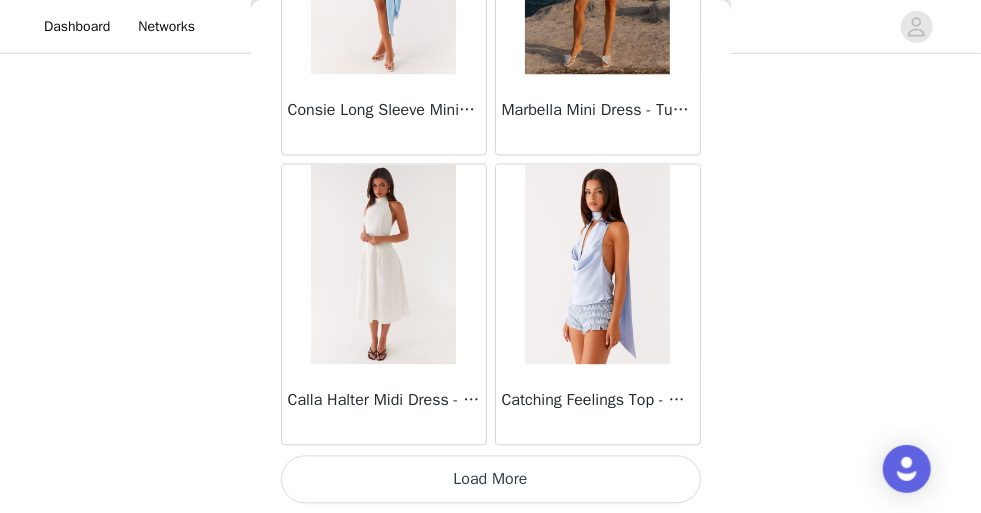click on "Load More" at bounding box center (491, 480) 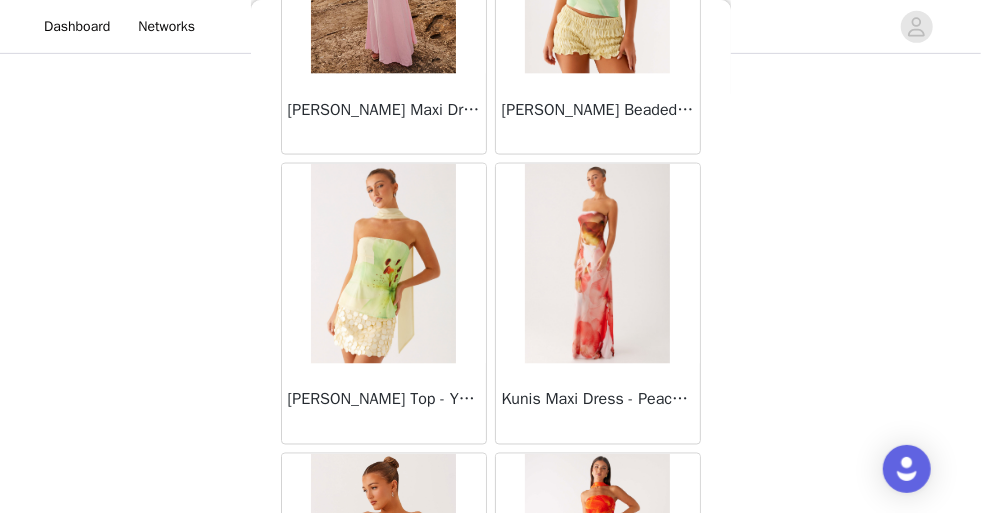 scroll, scrollTop: 77946, scrollLeft: 0, axis: vertical 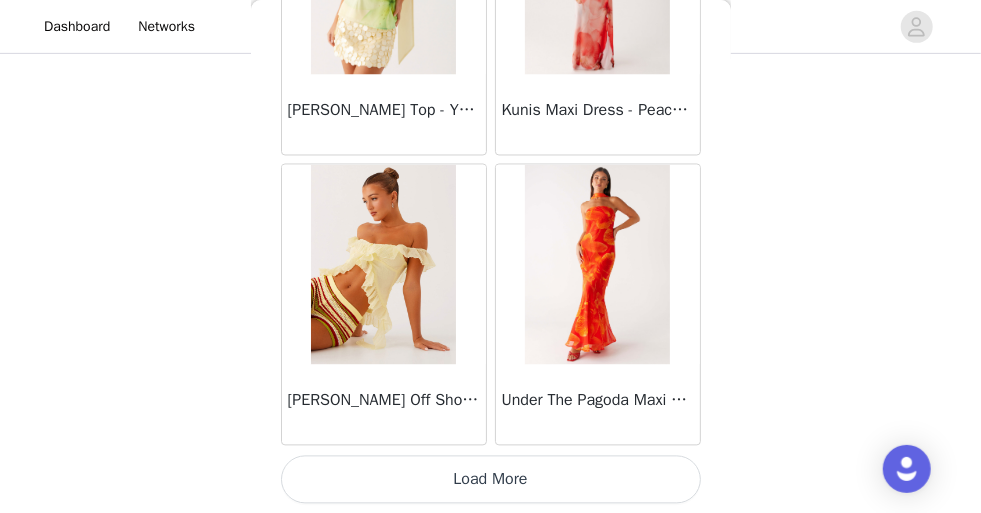 click on "Load More" at bounding box center (491, 480) 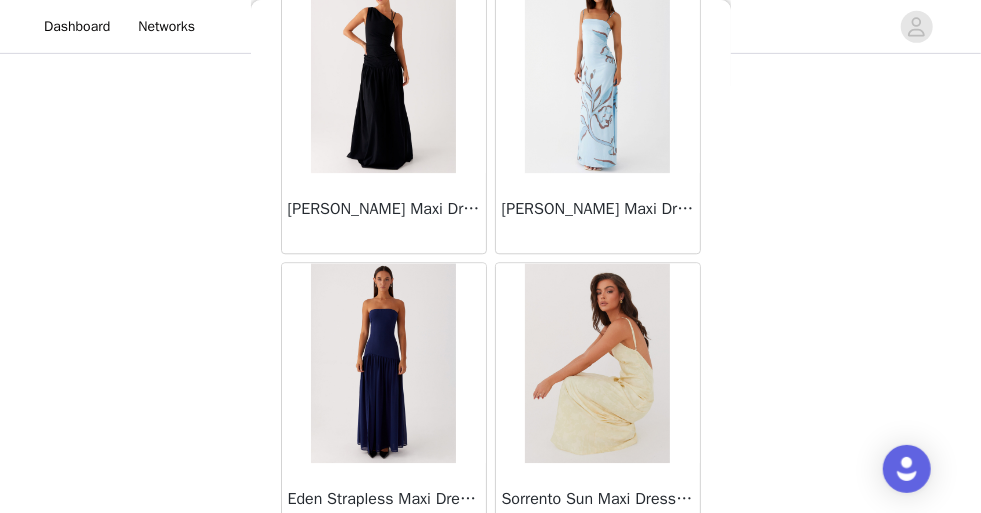 scroll, scrollTop: 78426, scrollLeft: 0, axis: vertical 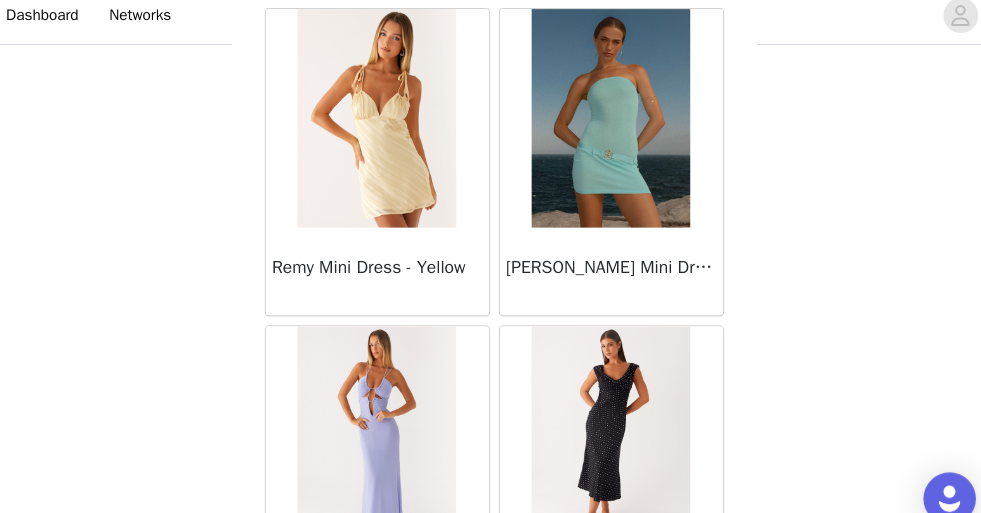click on "Remy Mini Dress - Yellow" at bounding box center (384, 261) 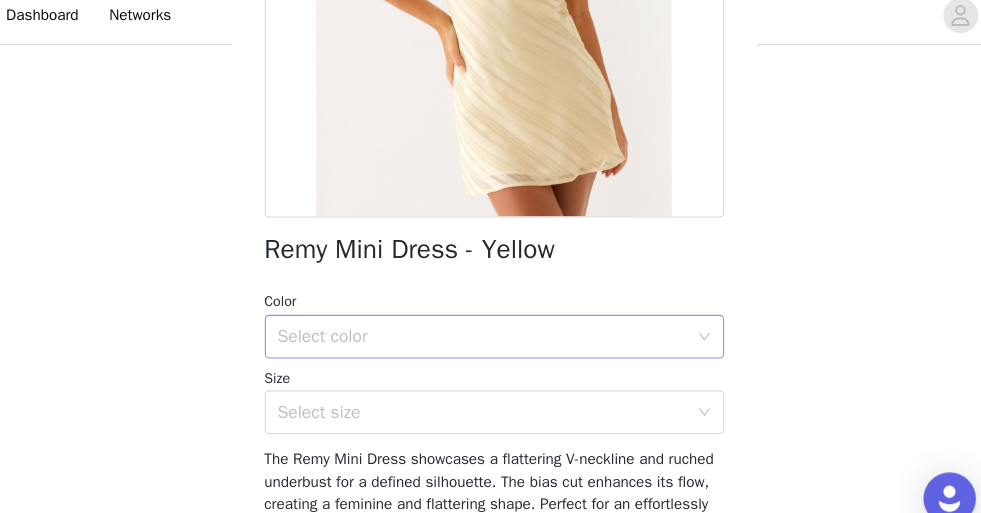 scroll, scrollTop: 379, scrollLeft: 0, axis: vertical 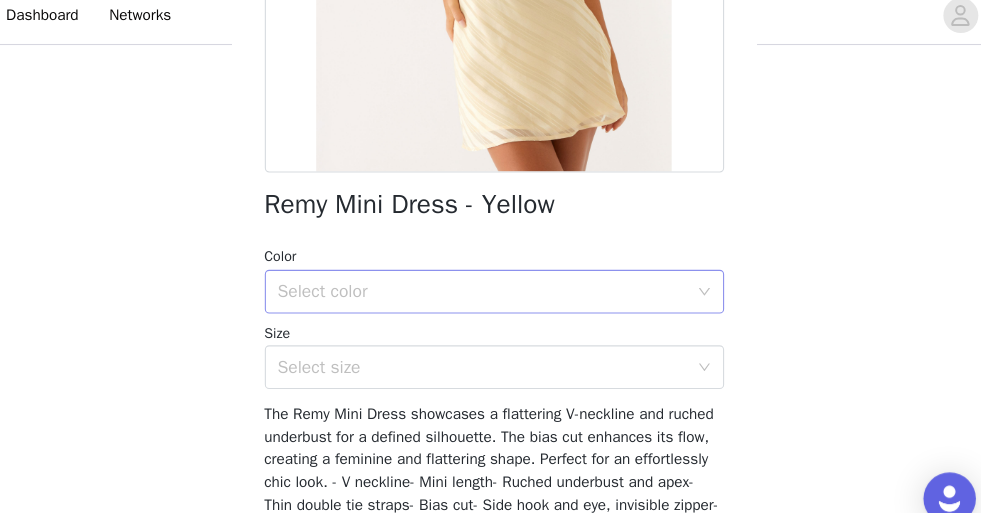 click on "Select color" at bounding box center (480, 280) 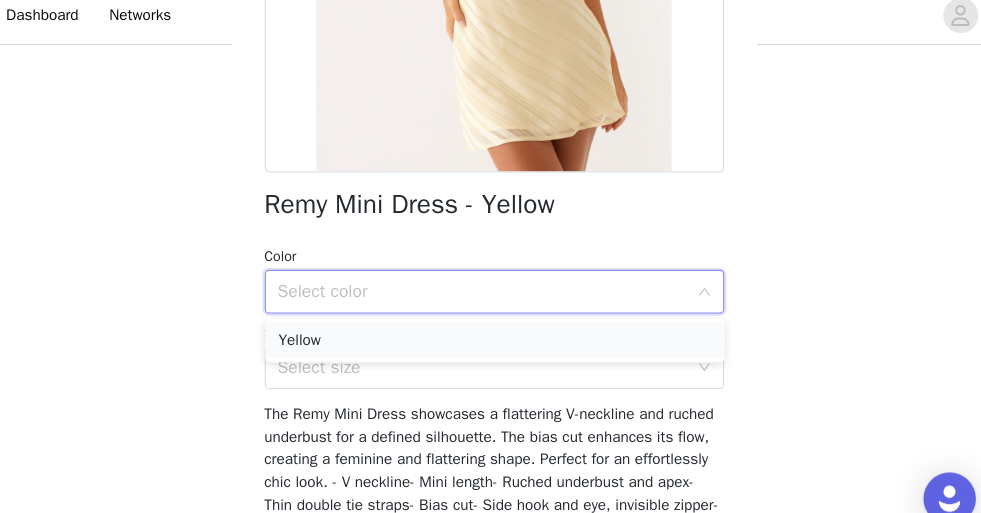 click on "Yellow" at bounding box center [491, 324] 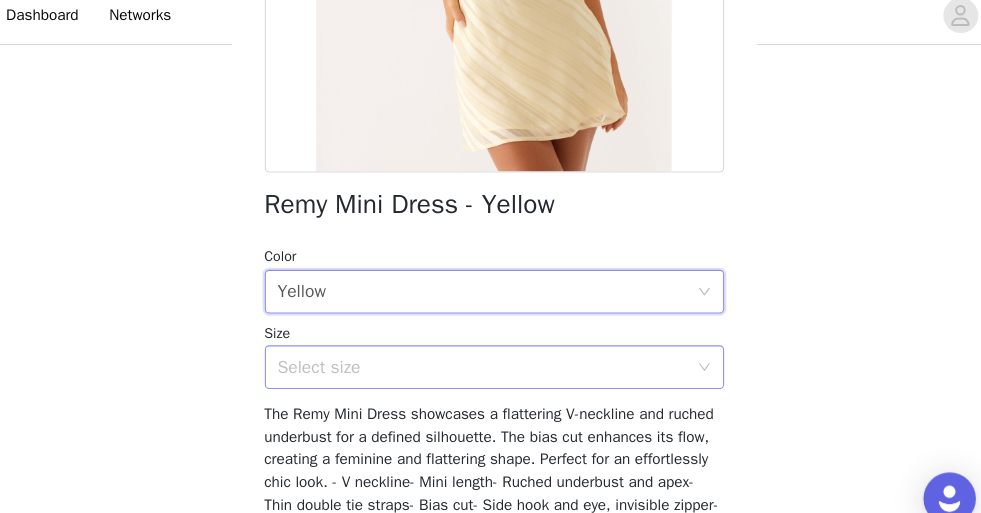 click on "Select size" at bounding box center (480, 349) 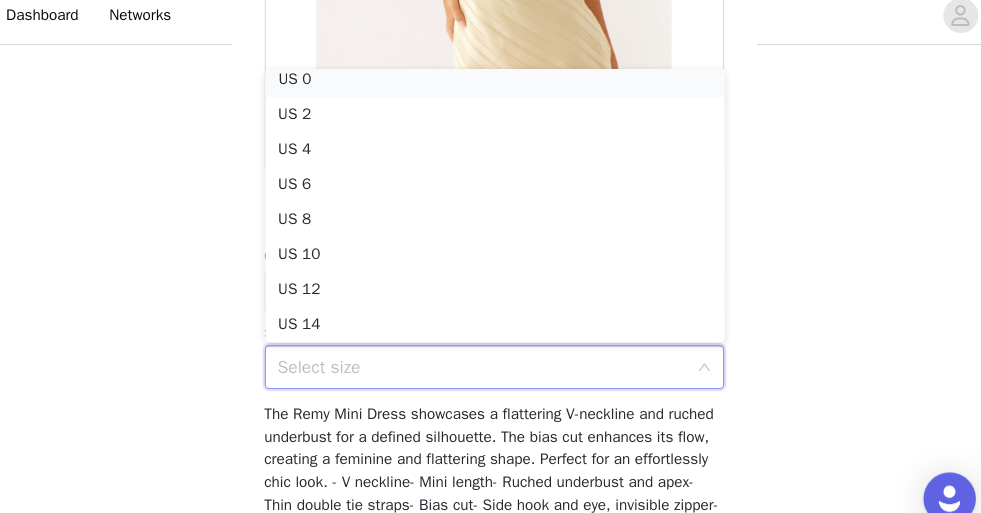 scroll, scrollTop: 4, scrollLeft: 0, axis: vertical 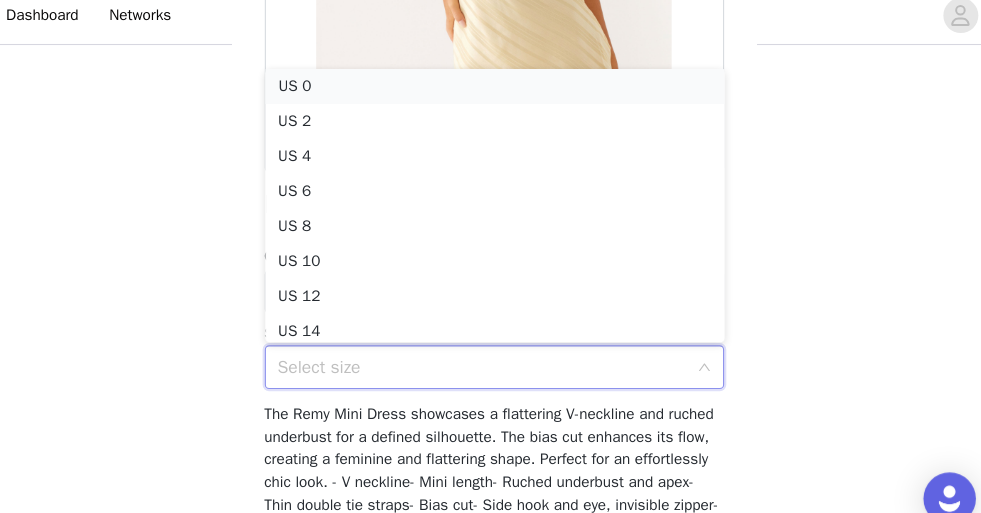 click on "US 0" at bounding box center [491, 92] 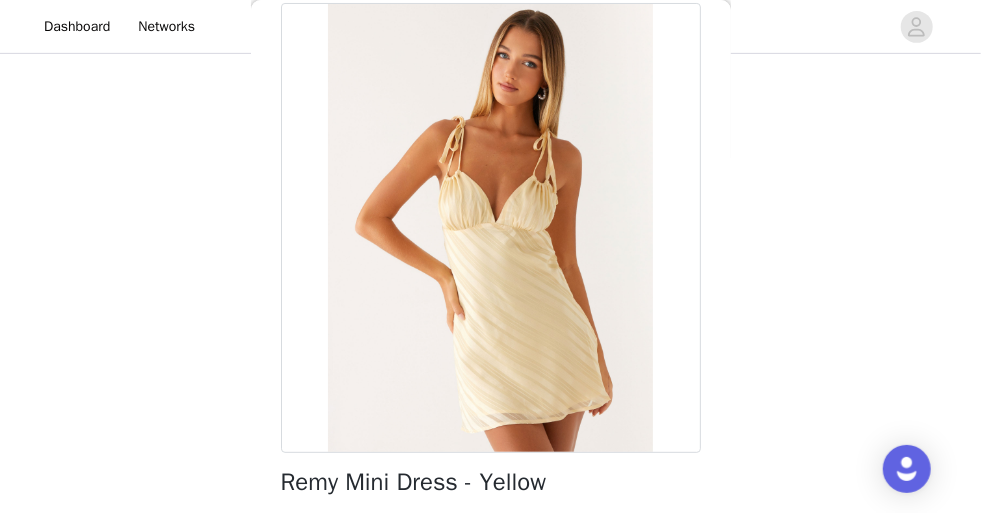 scroll, scrollTop: 98, scrollLeft: 0, axis: vertical 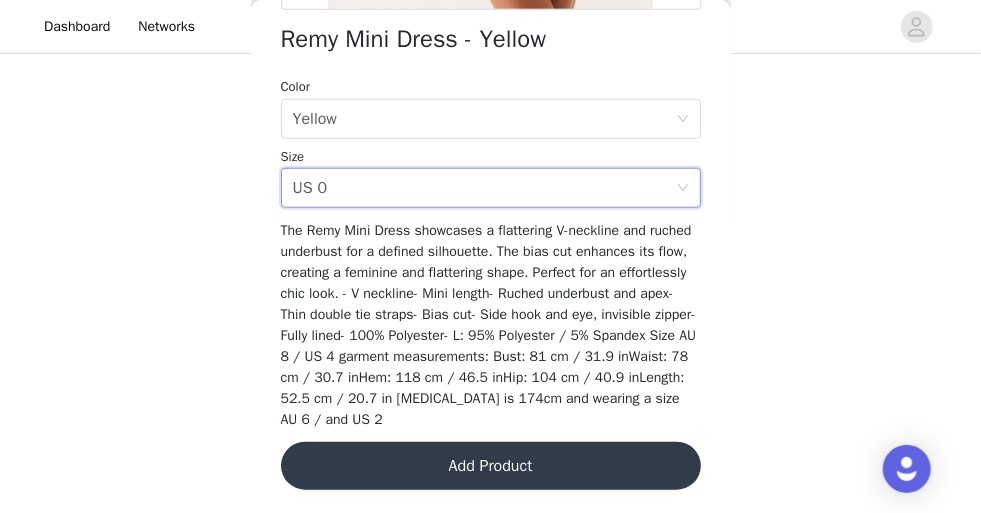 click on "Add Product" at bounding box center (491, 466) 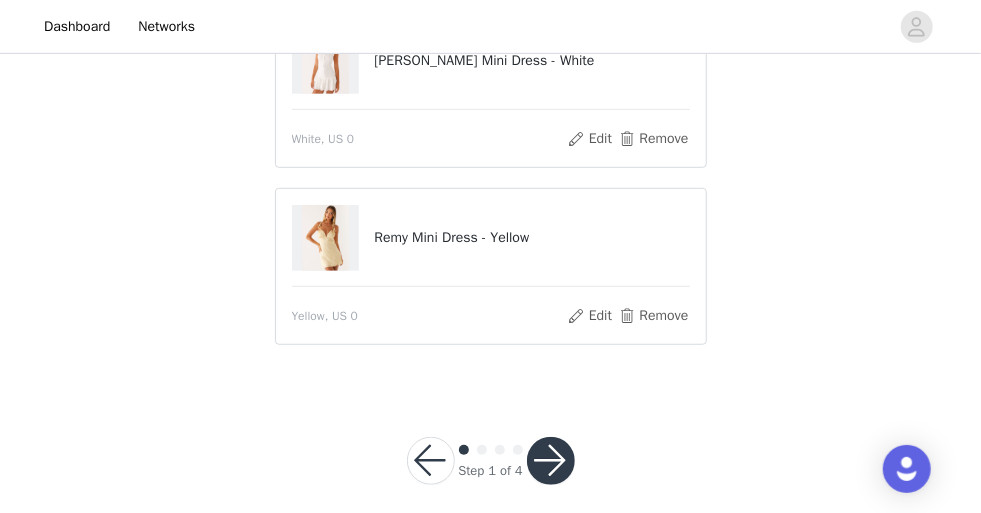 scroll, scrollTop: 407, scrollLeft: 0, axis: vertical 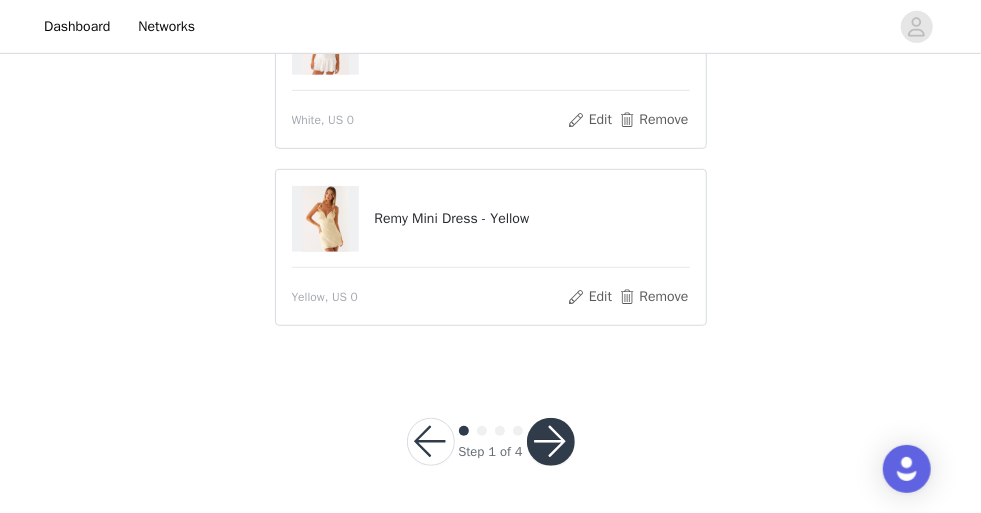click at bounding box center [551, 442] 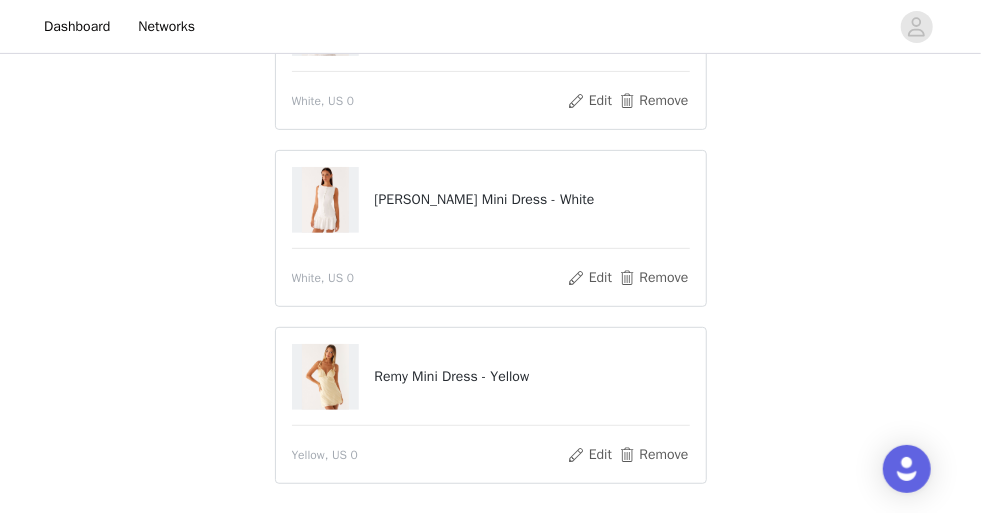 scroll, scrollTop: 215, scrollLeft: 0, axis: vertical 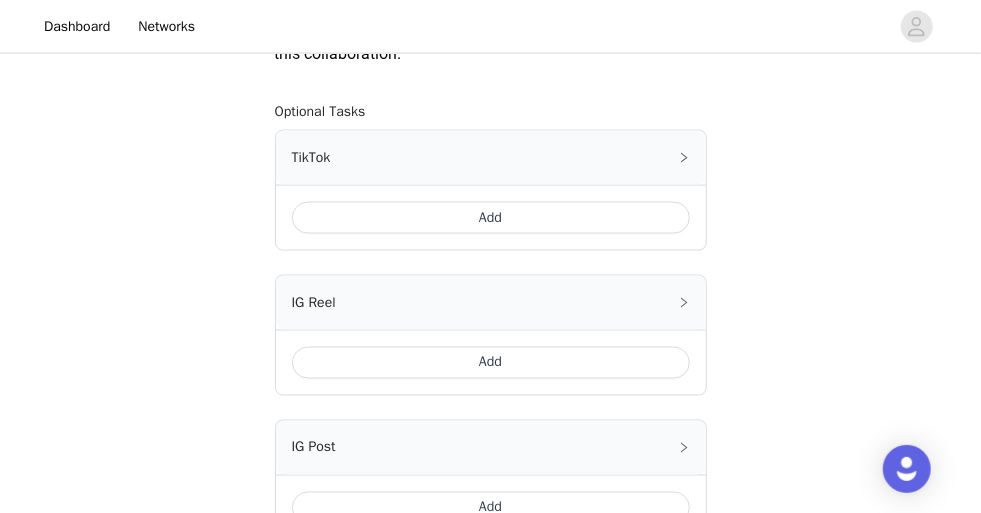 click on "Add" at bounding box center (491, 218) 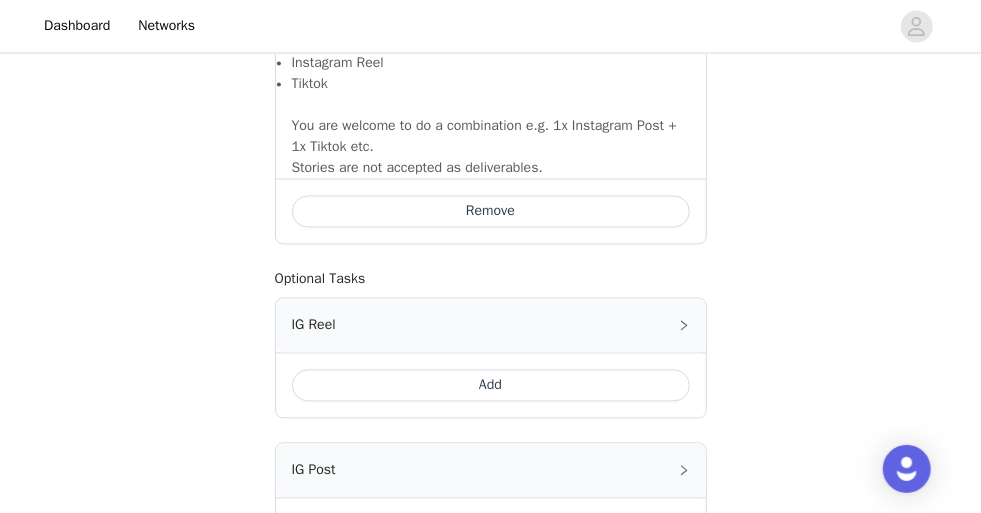 scroll, scrollTop: 1452, scrollLeft: 0, axis: vertical 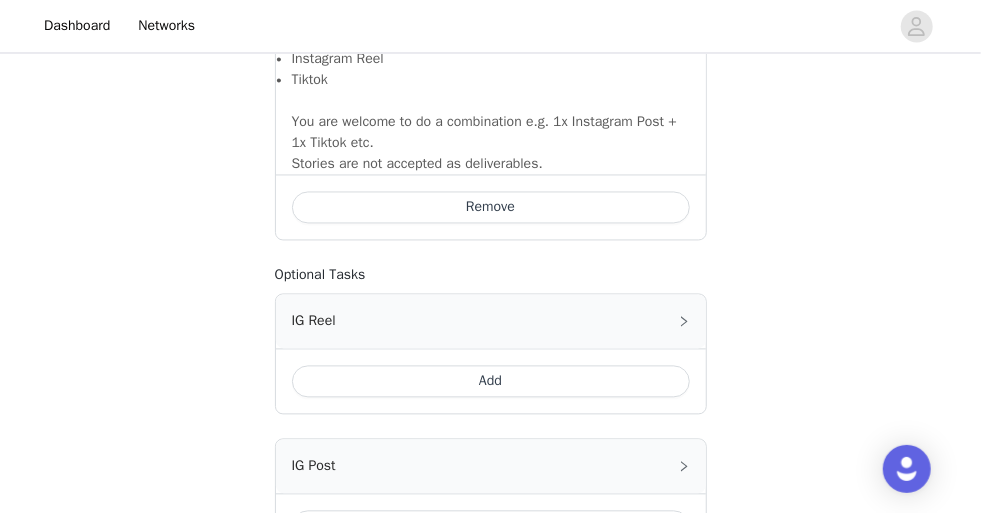 click on "Add" at bounding box center [491, 382] 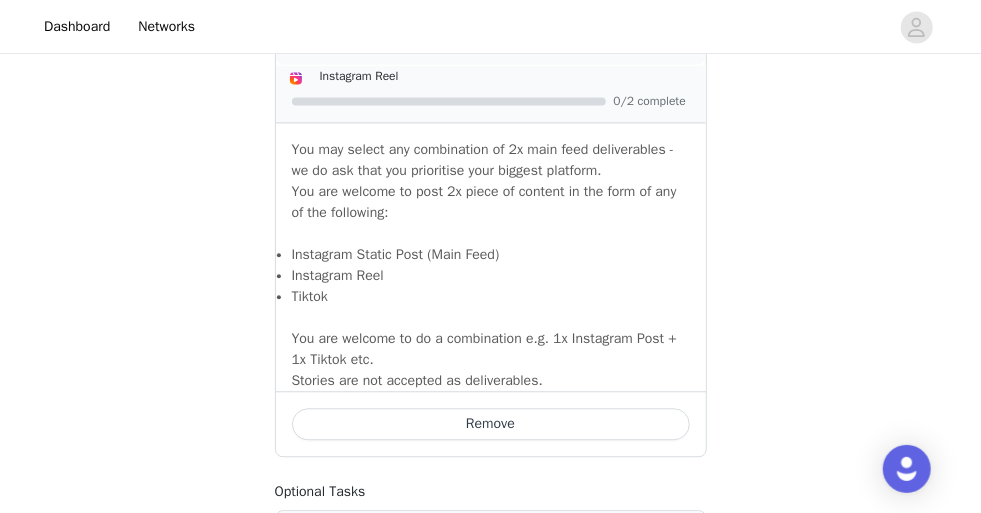 click on "Remove" at bounding box center (491, 424) 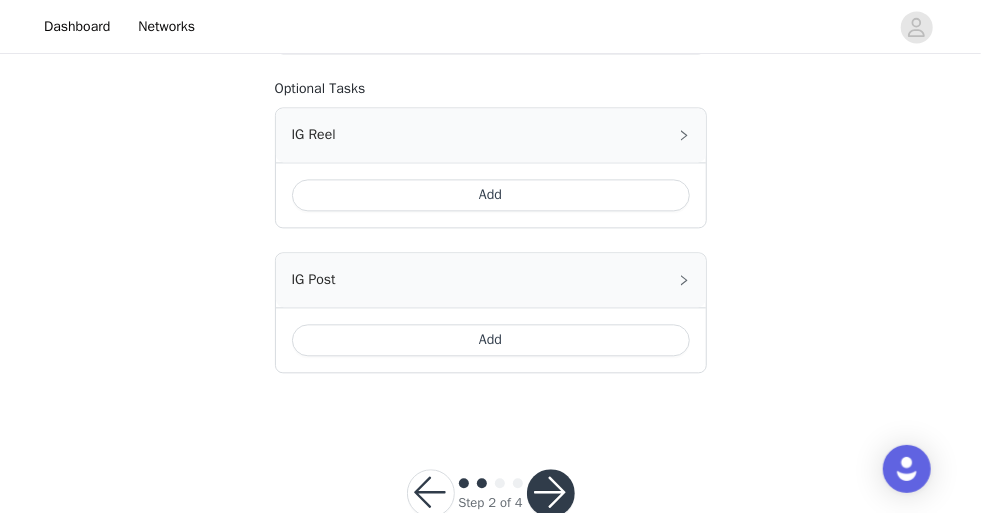 scroll, scrollTop: 1616, scrollLeft: 0, axis: vertical 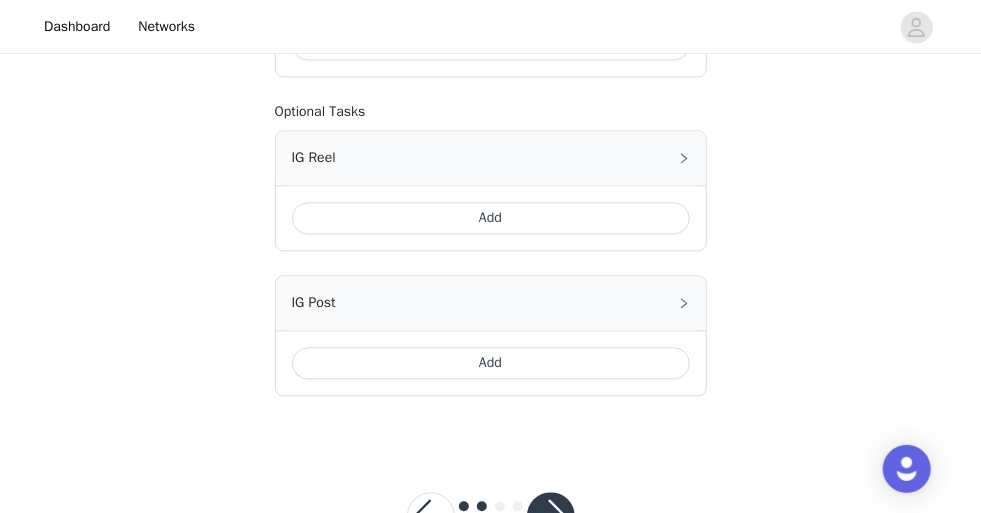 click on "Add" at bounding box center (491, 363) 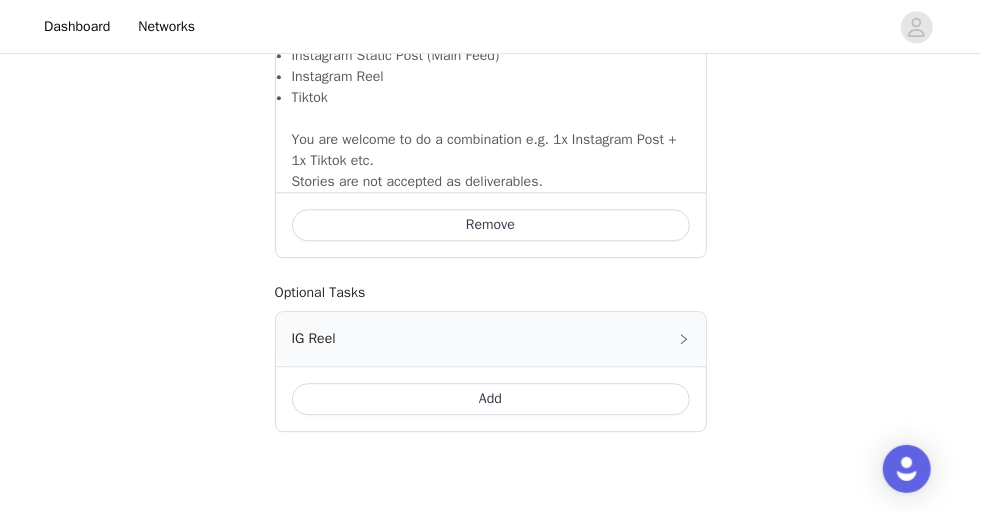 scroll, scrollTop: 2017, scrollLeft: 0, axis: vertical 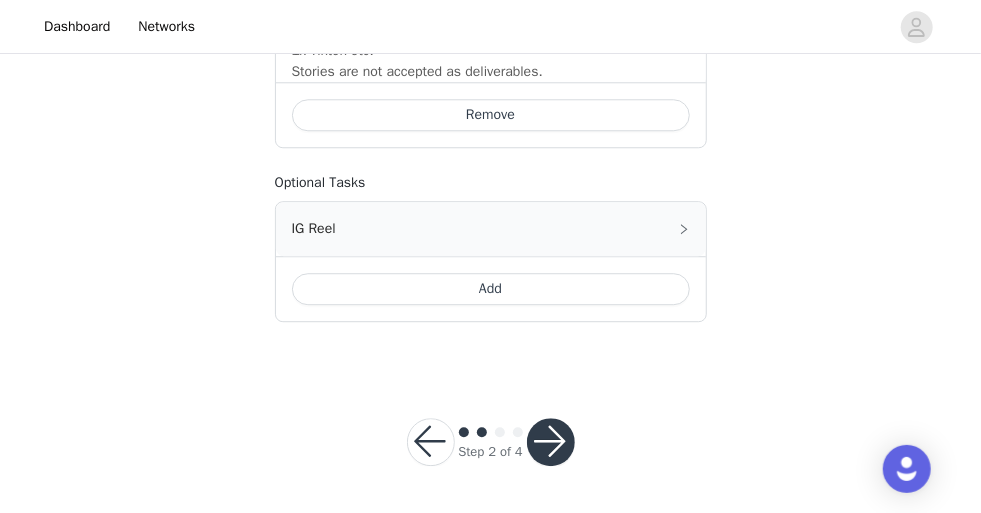 click at bounding box center [551, 442] 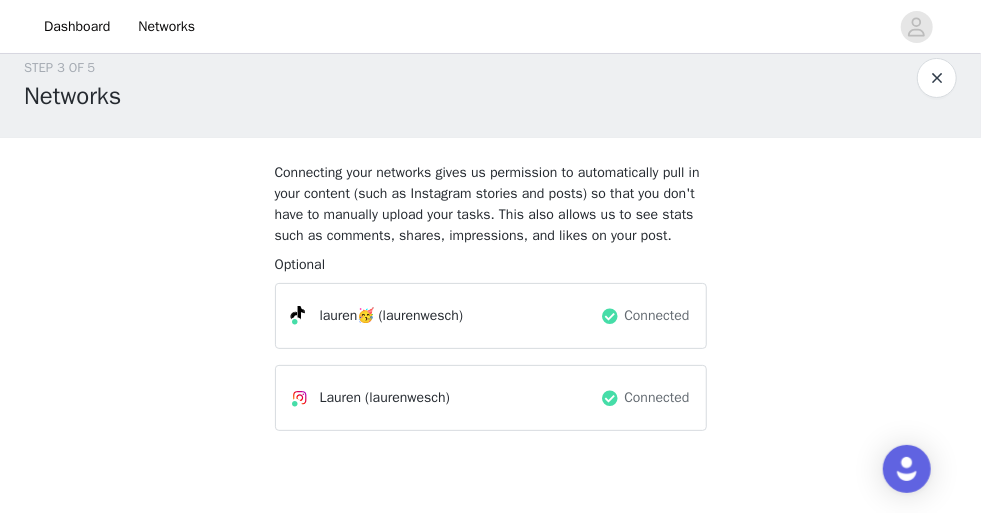 scroll, scrollTop: 146, scrollLeft: 0, axis: vertical 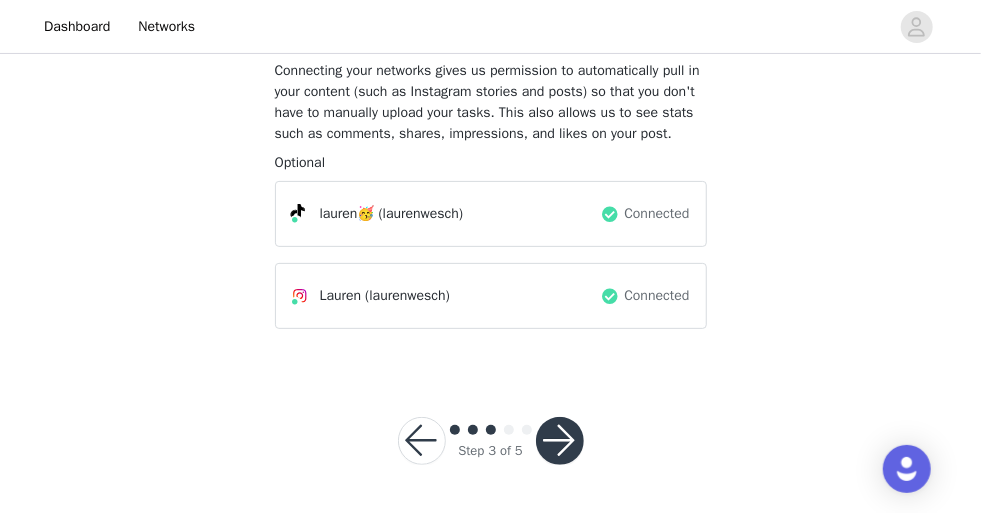 click at bounding box center [560, 441] 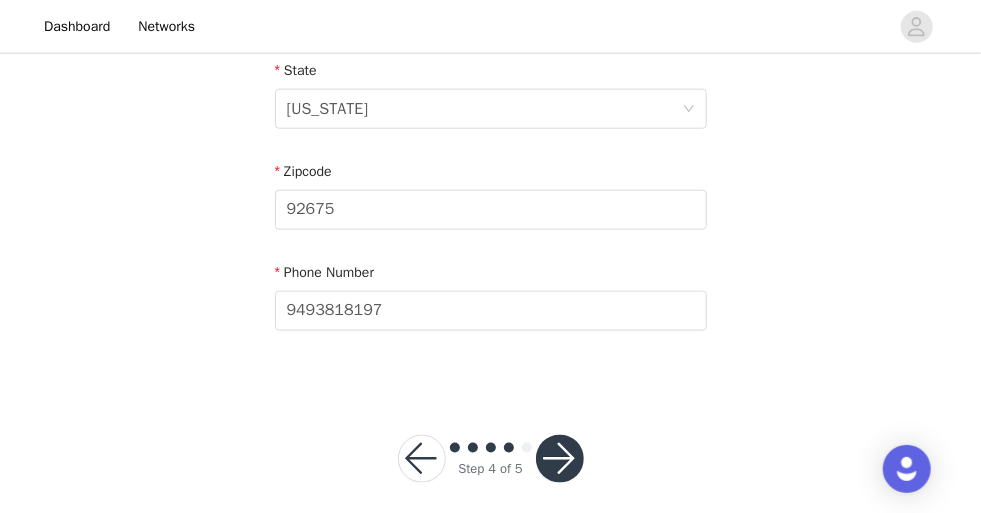 scroll, scrollTop: 850, scrollLeft: 0, axis: vertical 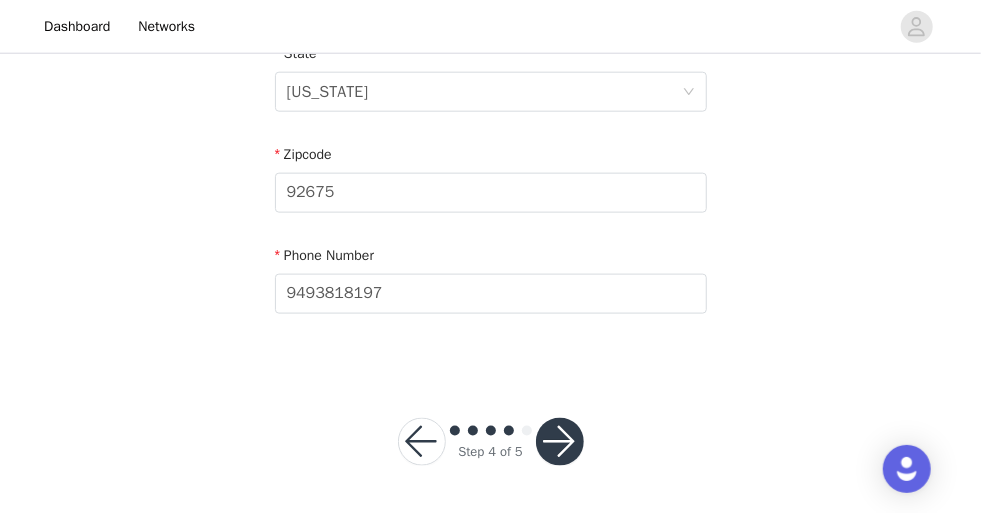 click at bounding box center [560, 442] 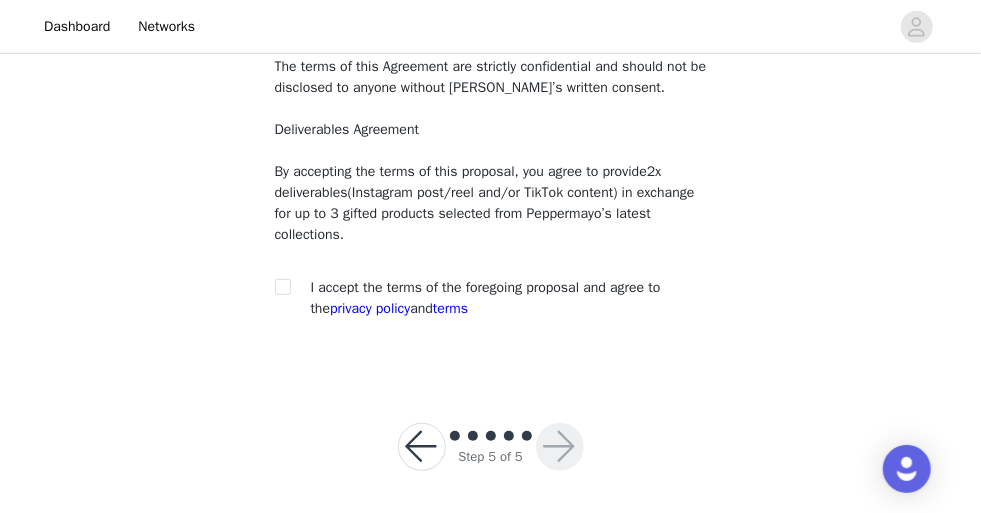 scroll, scrollTop: 407, scrollLeft: 0, axis: vertical 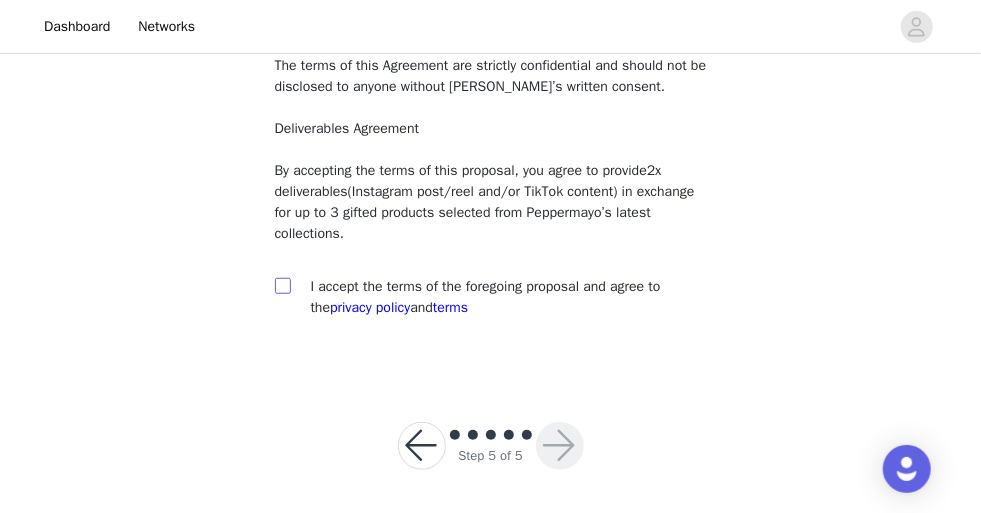 click at bounding box center (282, 285) 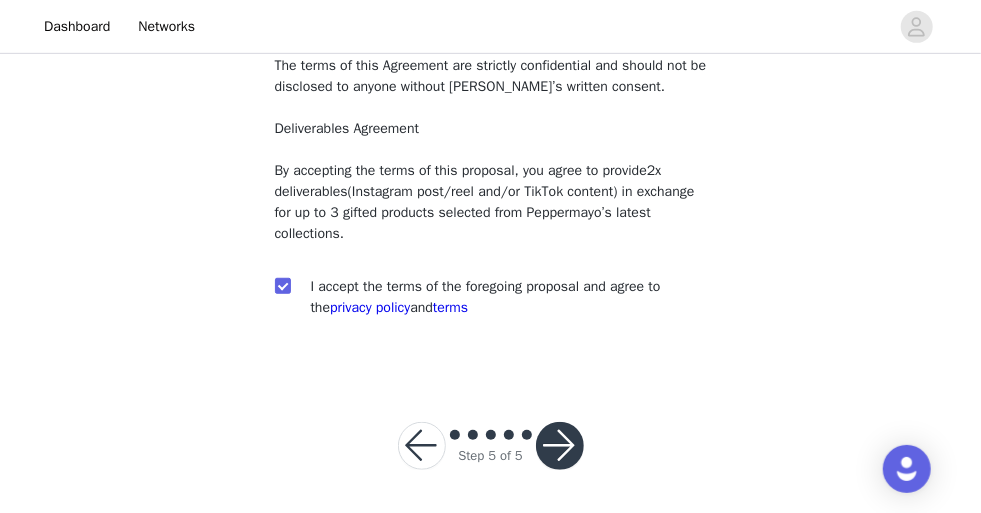 click at bounding box center (560, 446) 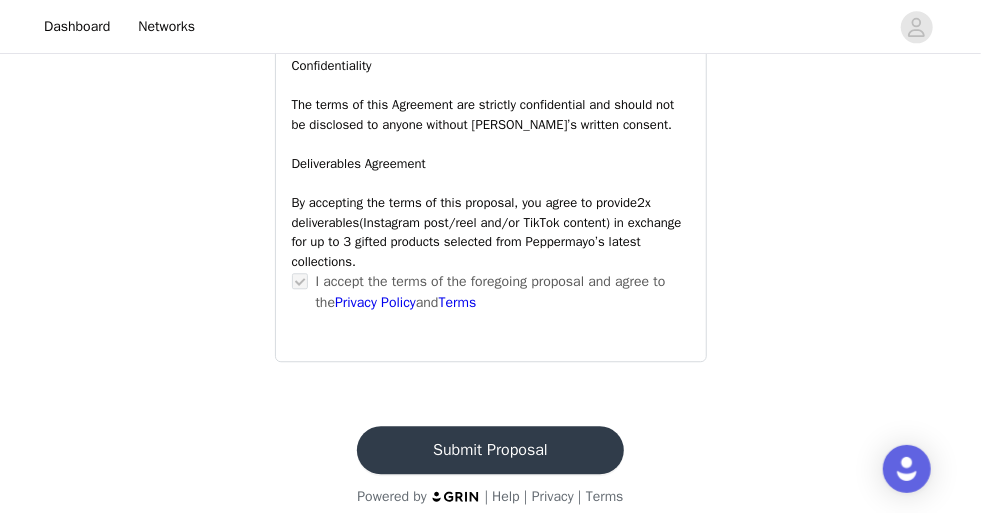 scroll, scrollTop: 1911, scrollLeft: 0, axis: vertical 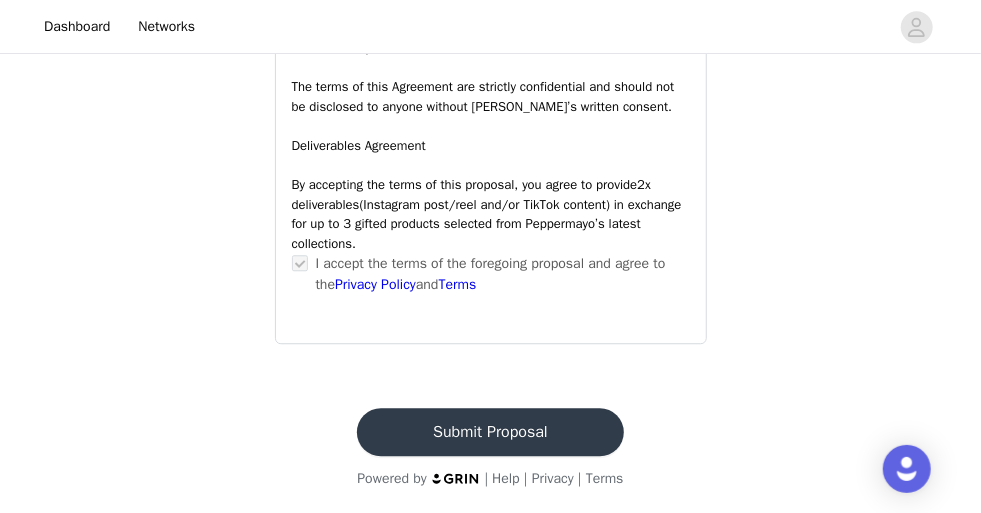 click on "Submit Proposal" at bounding box center (490, 432) 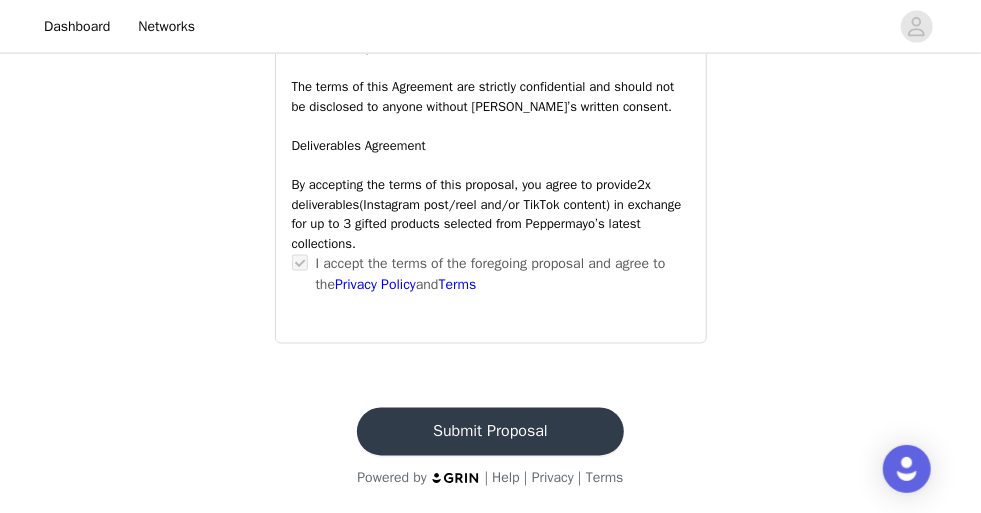 scroll, scrollTop: 0, scrollLeft: 0, axis: both 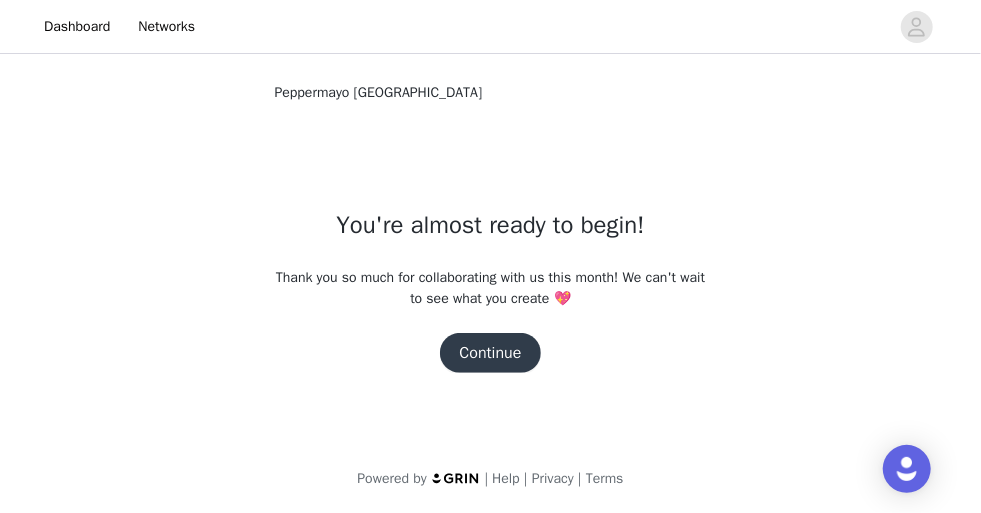 click on "Continue" at bounding box center (491, 353) 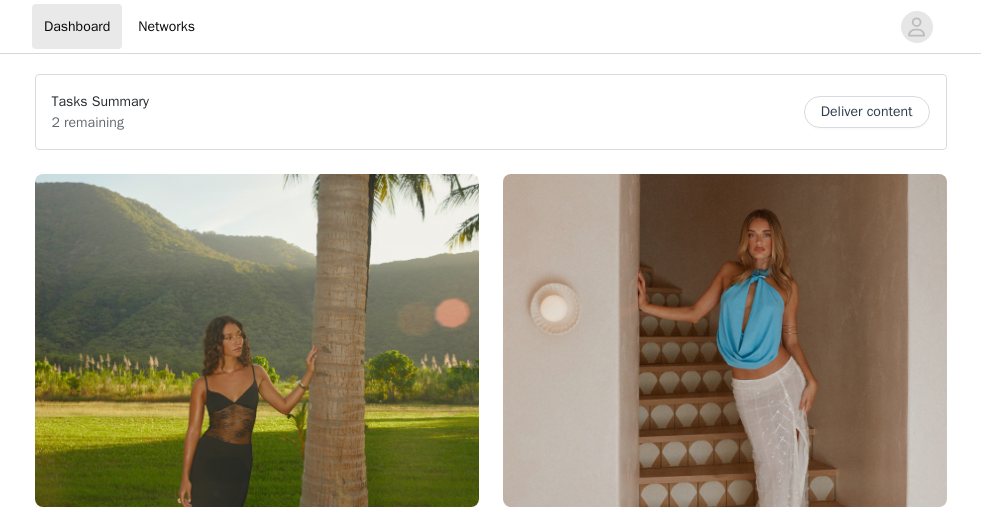 scroll, scrollTop: 0, scrollLeft: 0, axis: both 